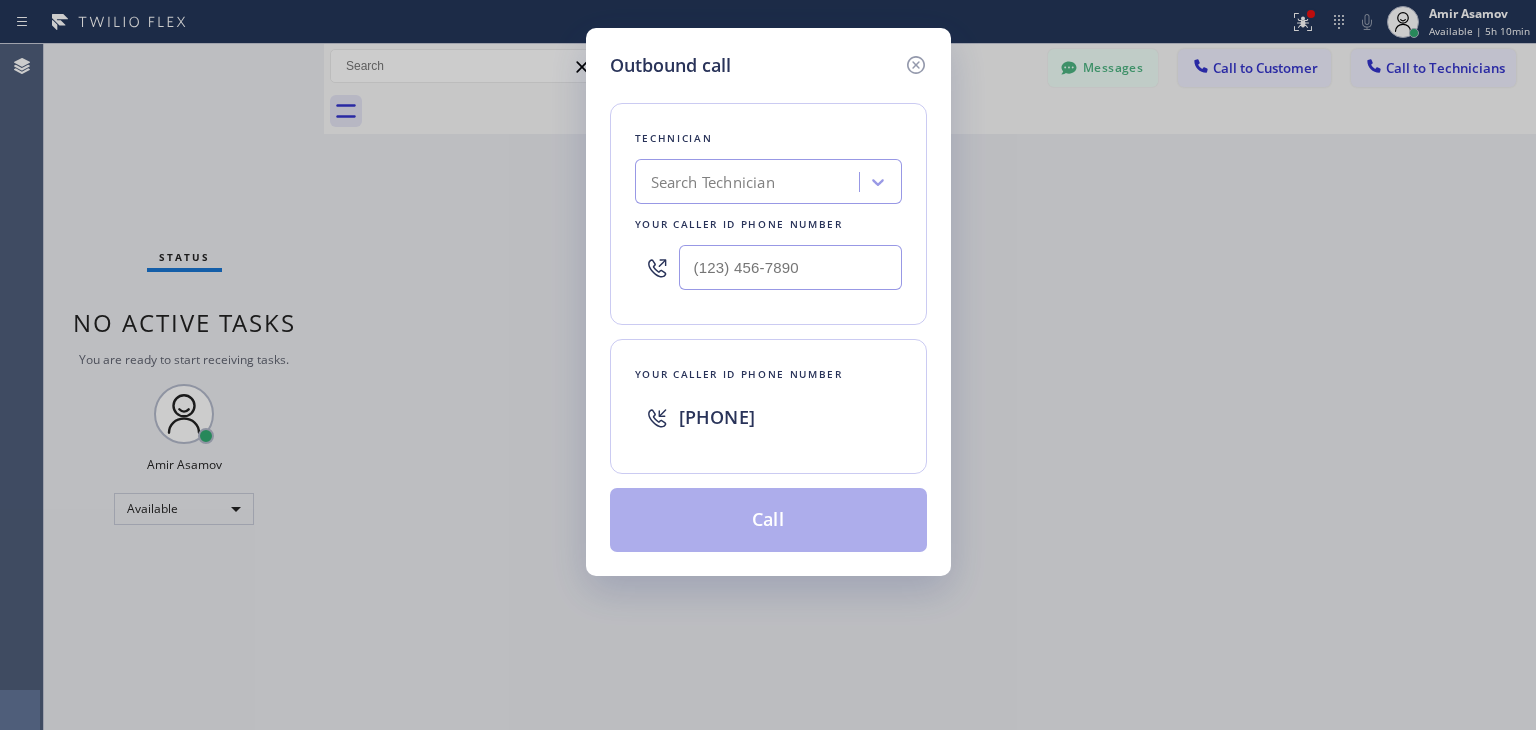 scroll, scrollTop: 0, scrollLeft: 0, axis: both 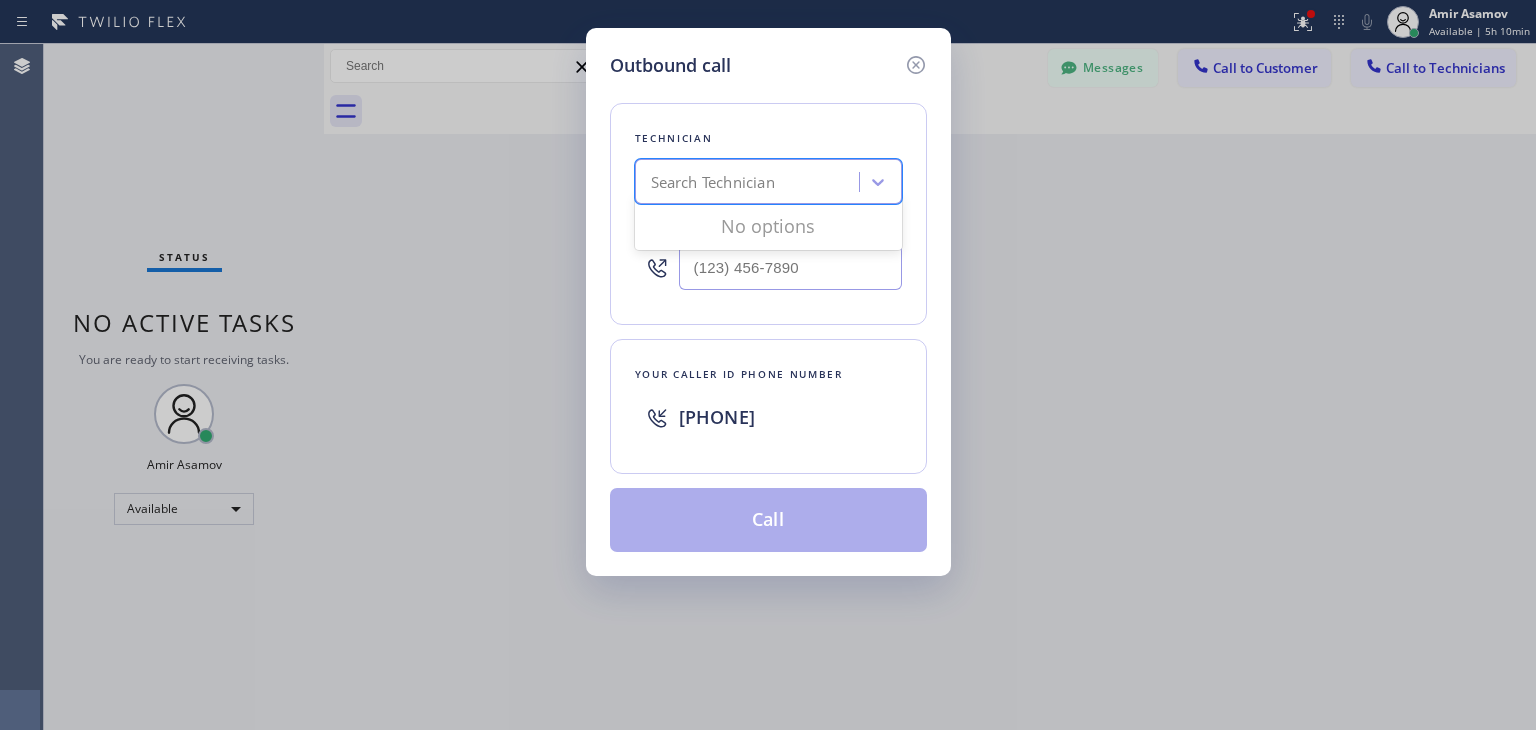 click on "Search Technician" at bounding box center [713, 182] 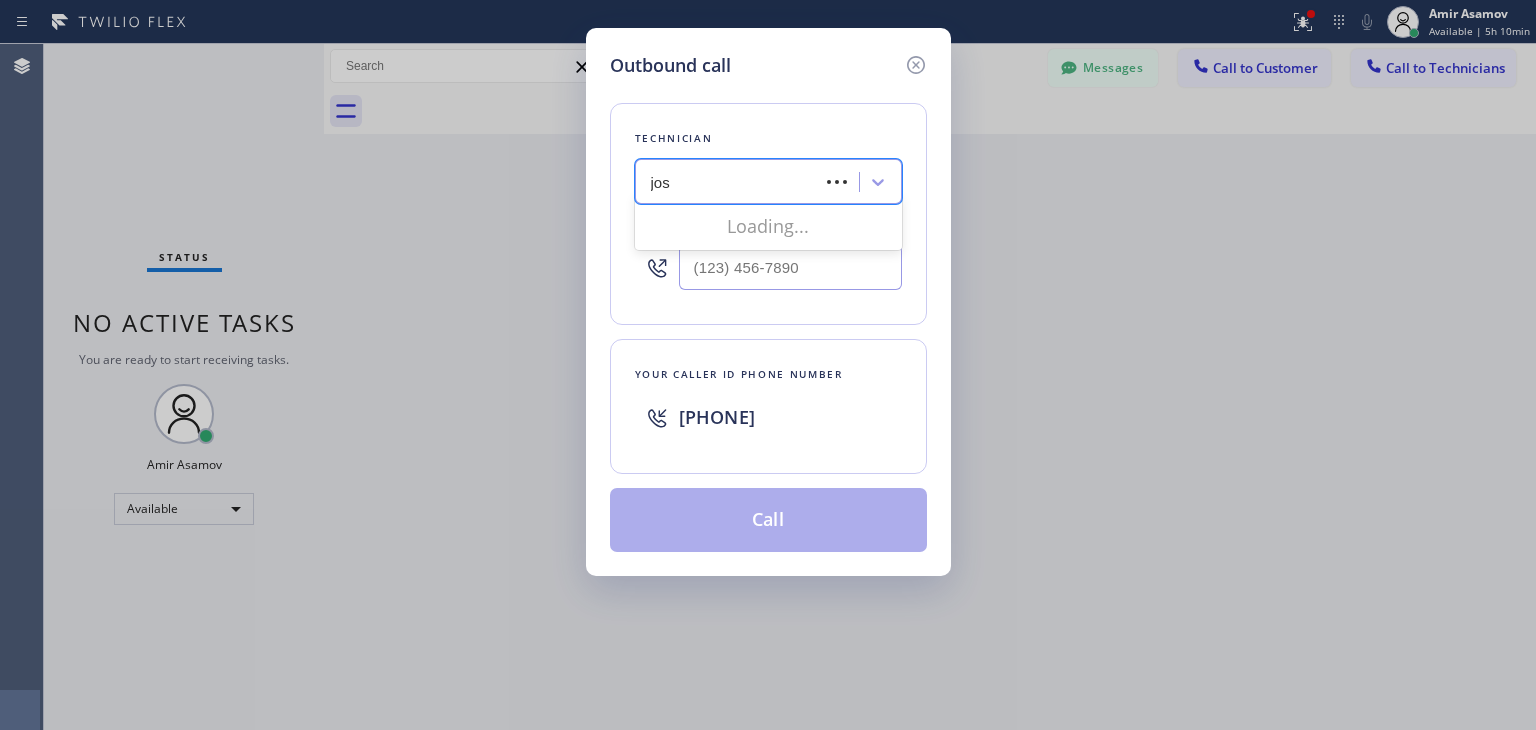 type on "josh" 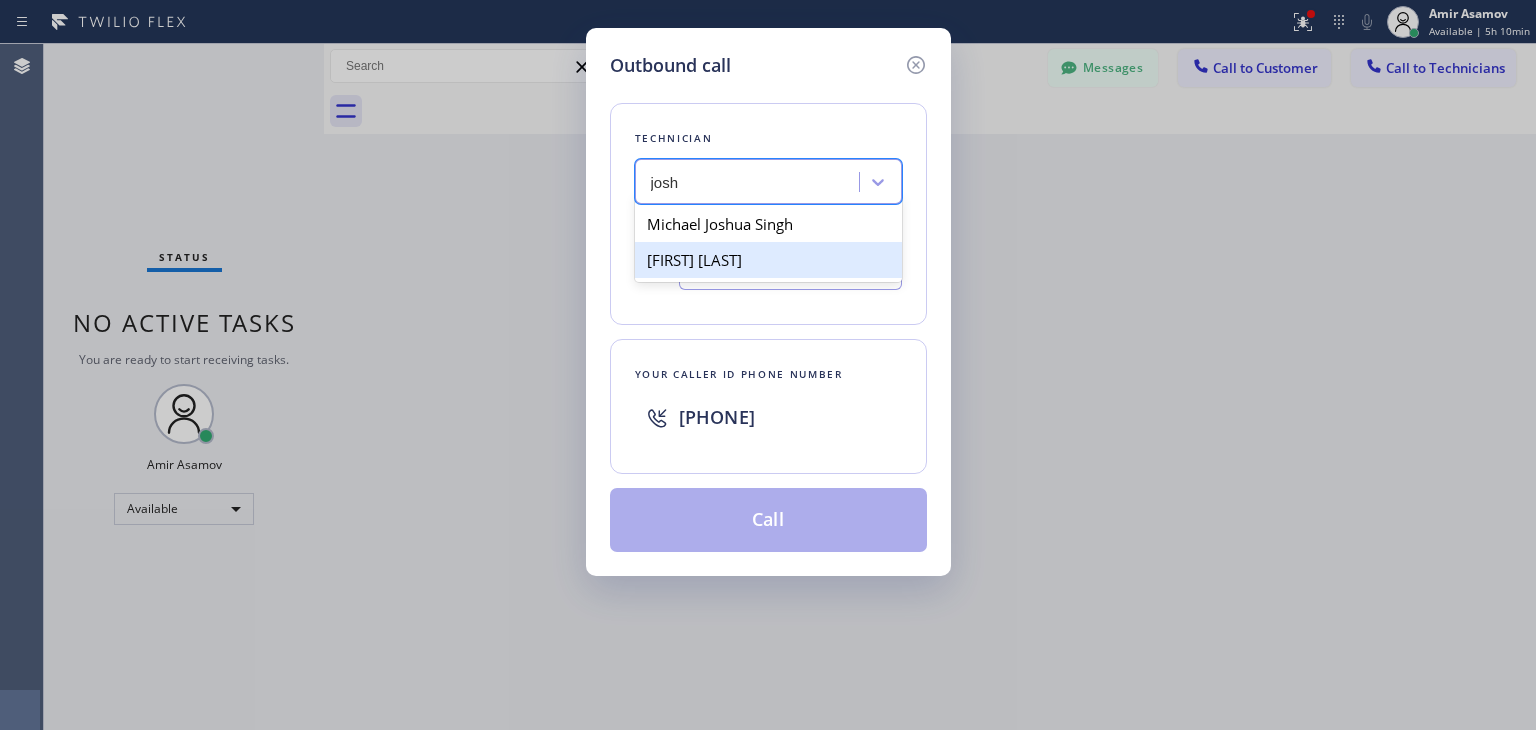 drag, startPoint x: 806, startPoint y: 225, endPoint x: 800, endPoint y: 247, distance: 22.803509 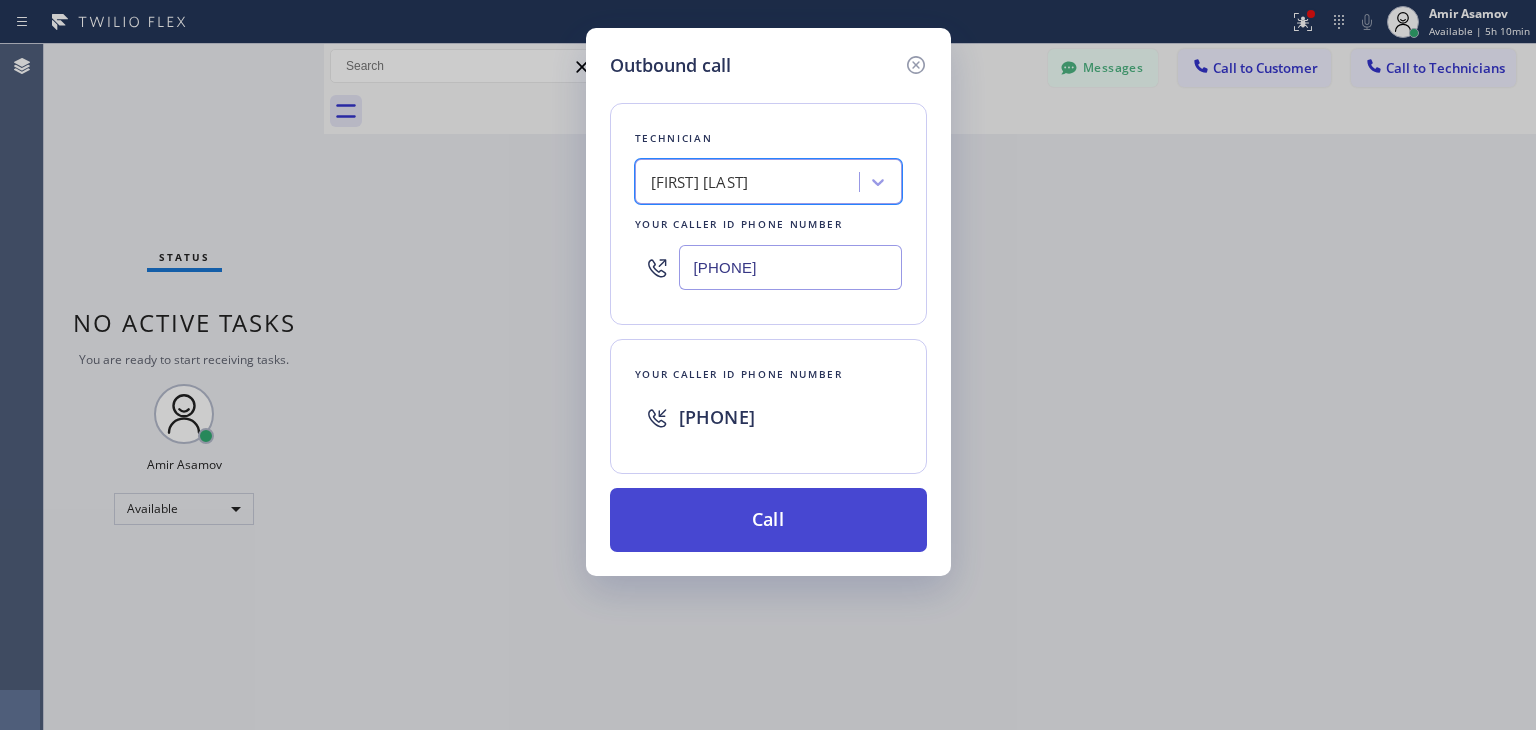 click on "Call" at bounding box center [768, 520] 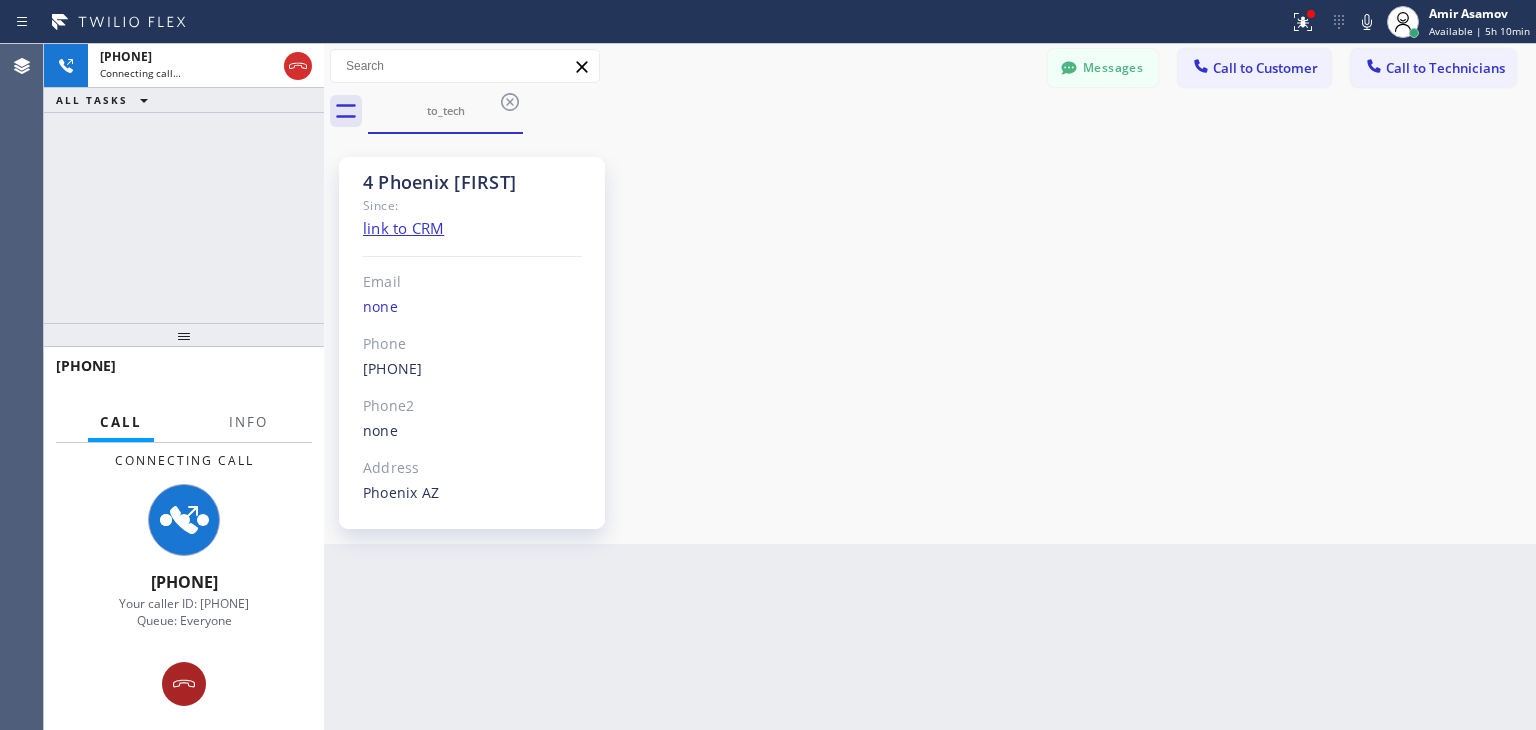 click at bounding box center (184, 684) 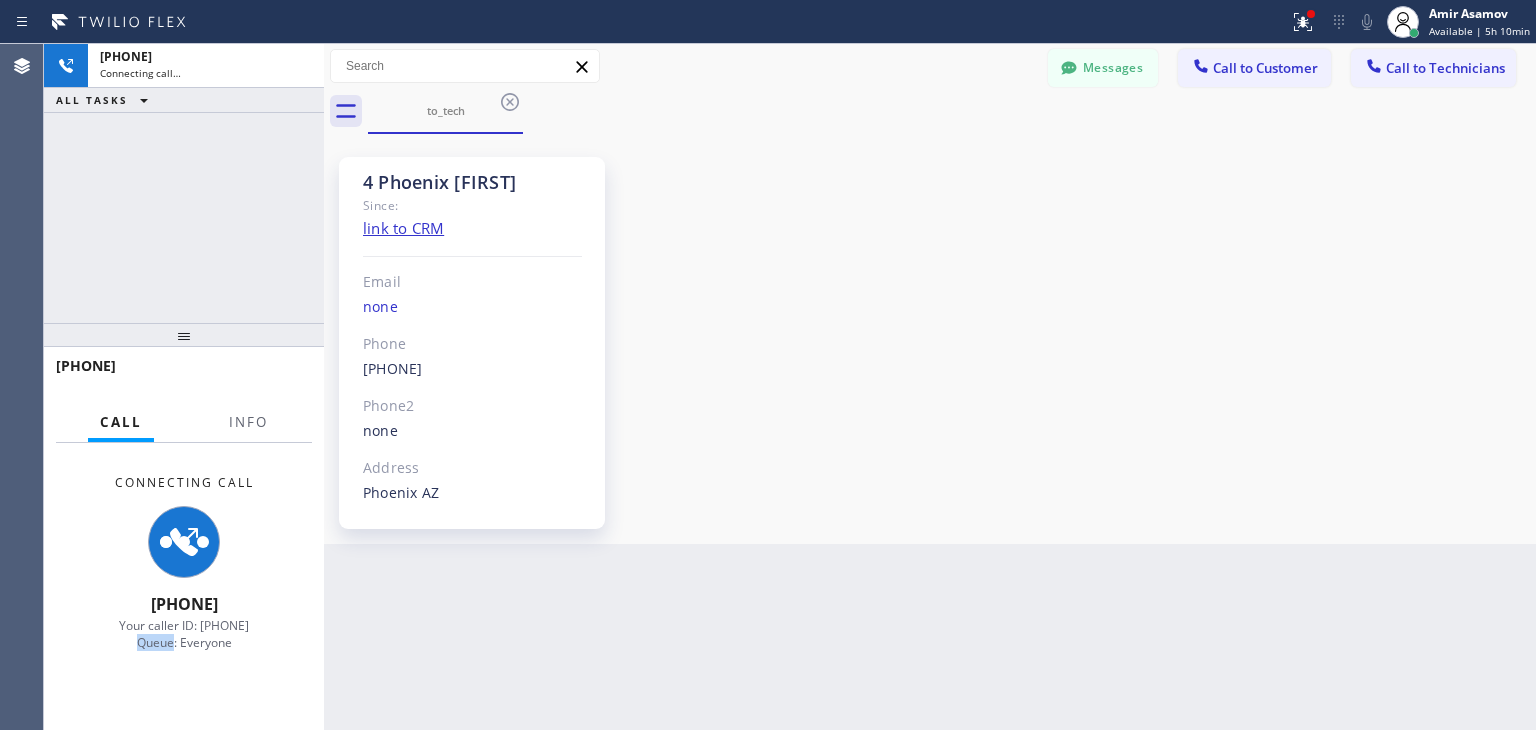 click on "Connecting Call [PHONE] Your caller ID: [PHONE] Queue: Everyone" at bounding box center [184, 586] 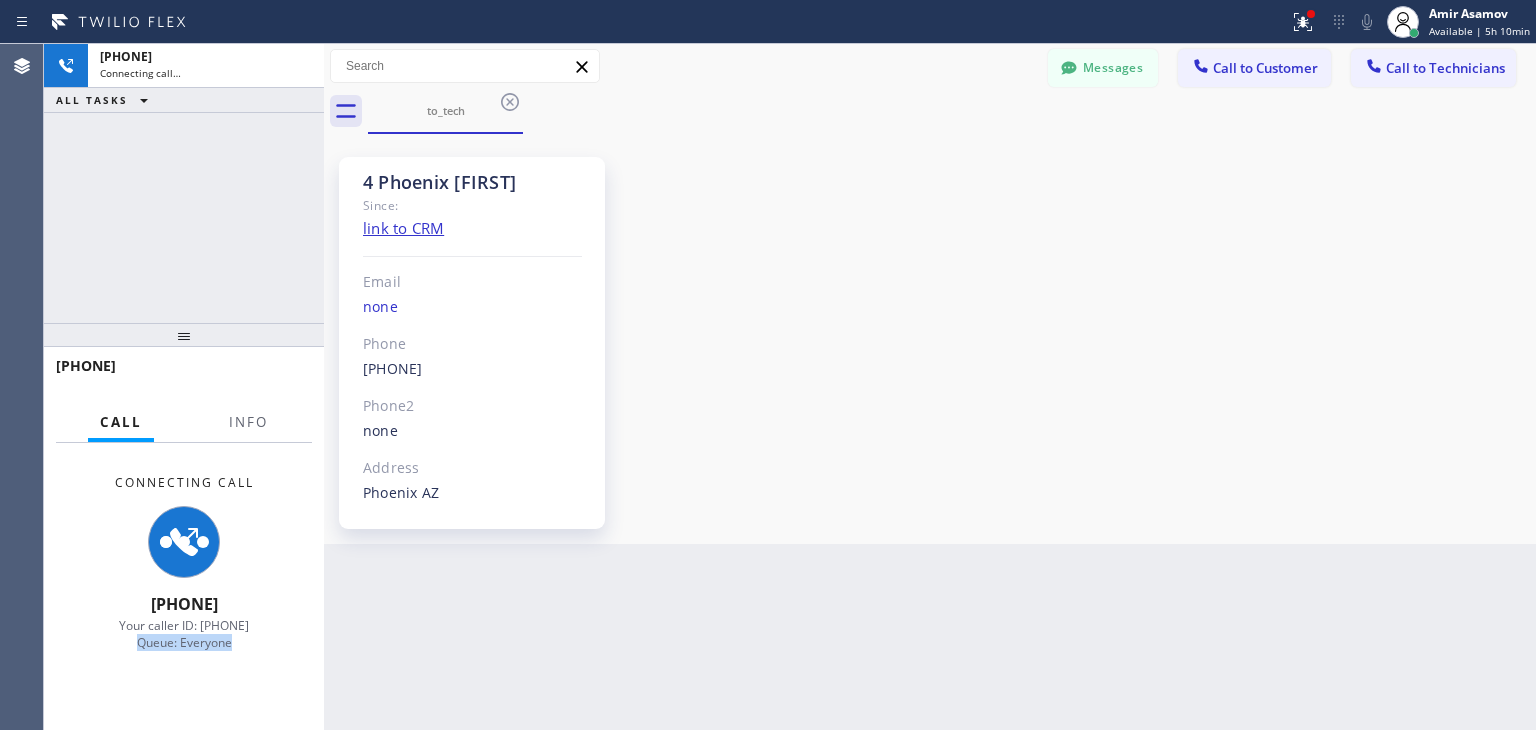 click on "Connecting Call [PHONE] Your caller ID: [PHONE] Queue: Everyone" at bounding box center [184, 586] 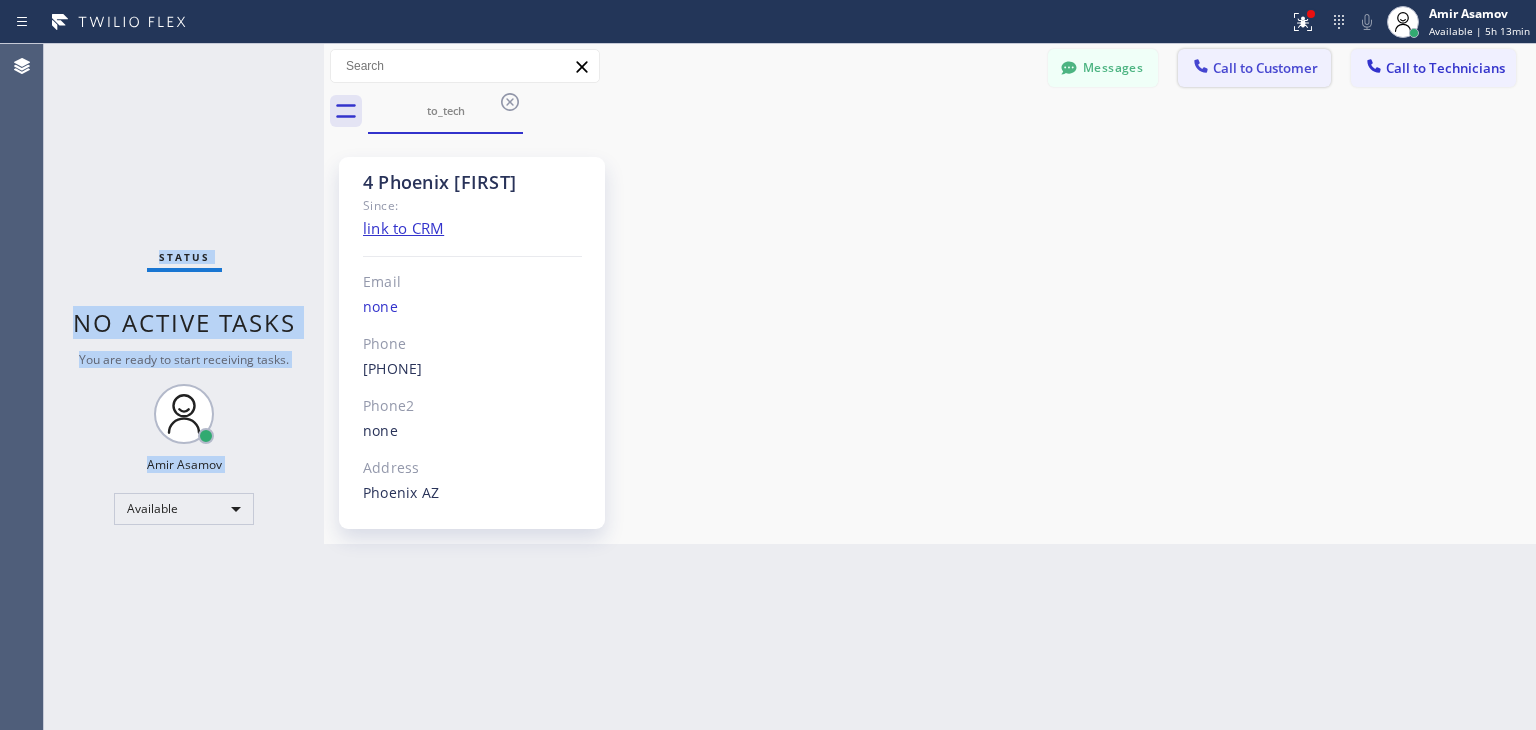 click on "Call to Customer" at bounding box center [1254, 68] 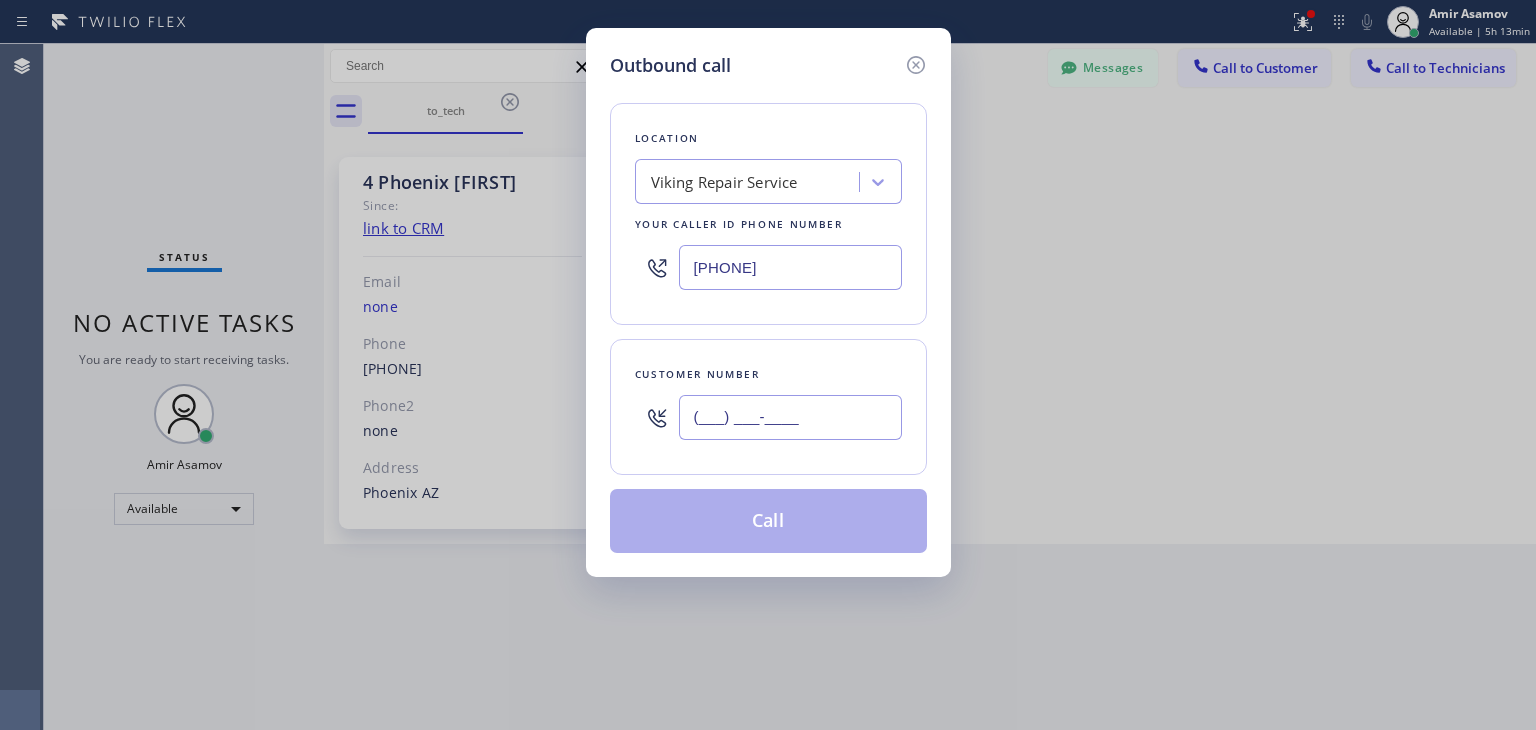 paste on "[PHONE]" 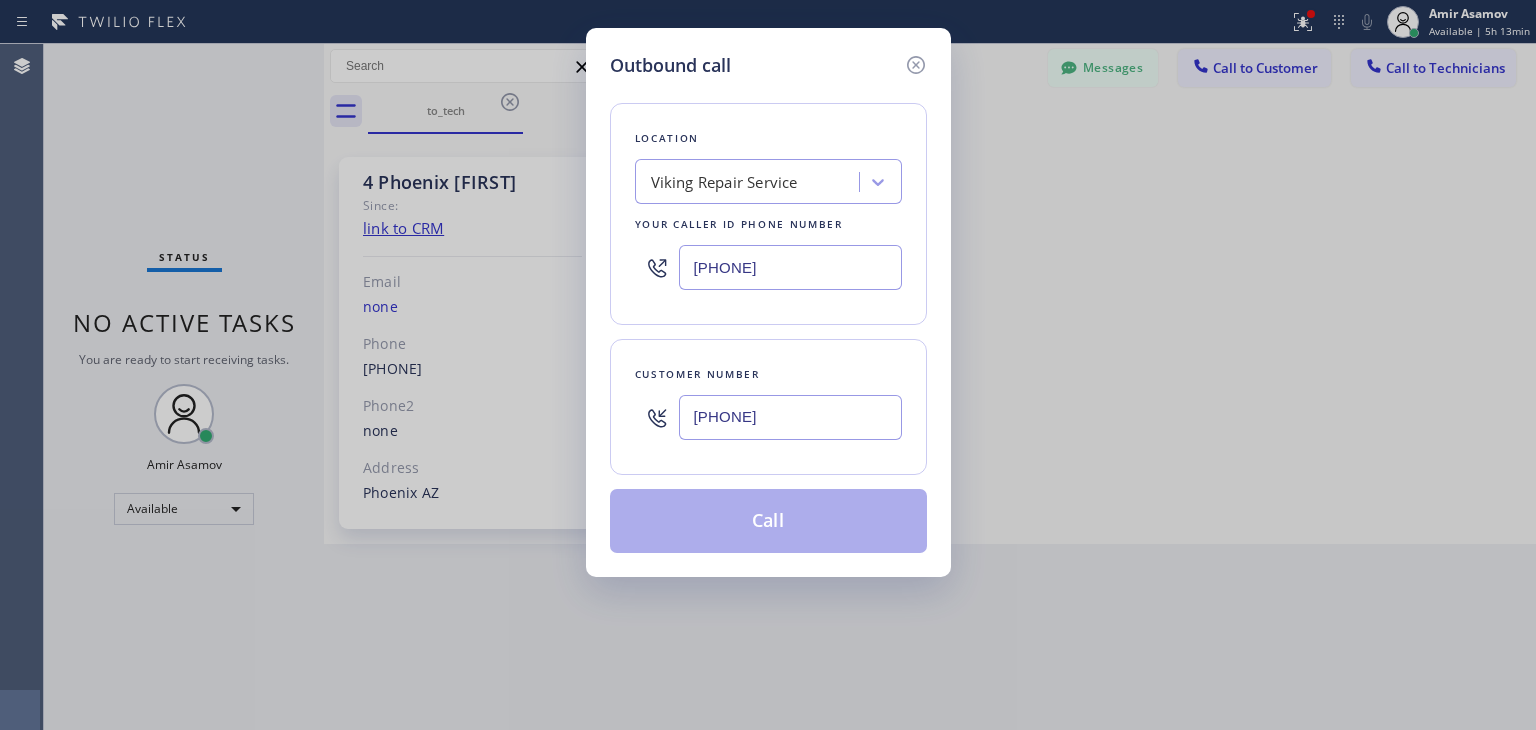 click on "[PHONE]" at bounding box center (790, 417) 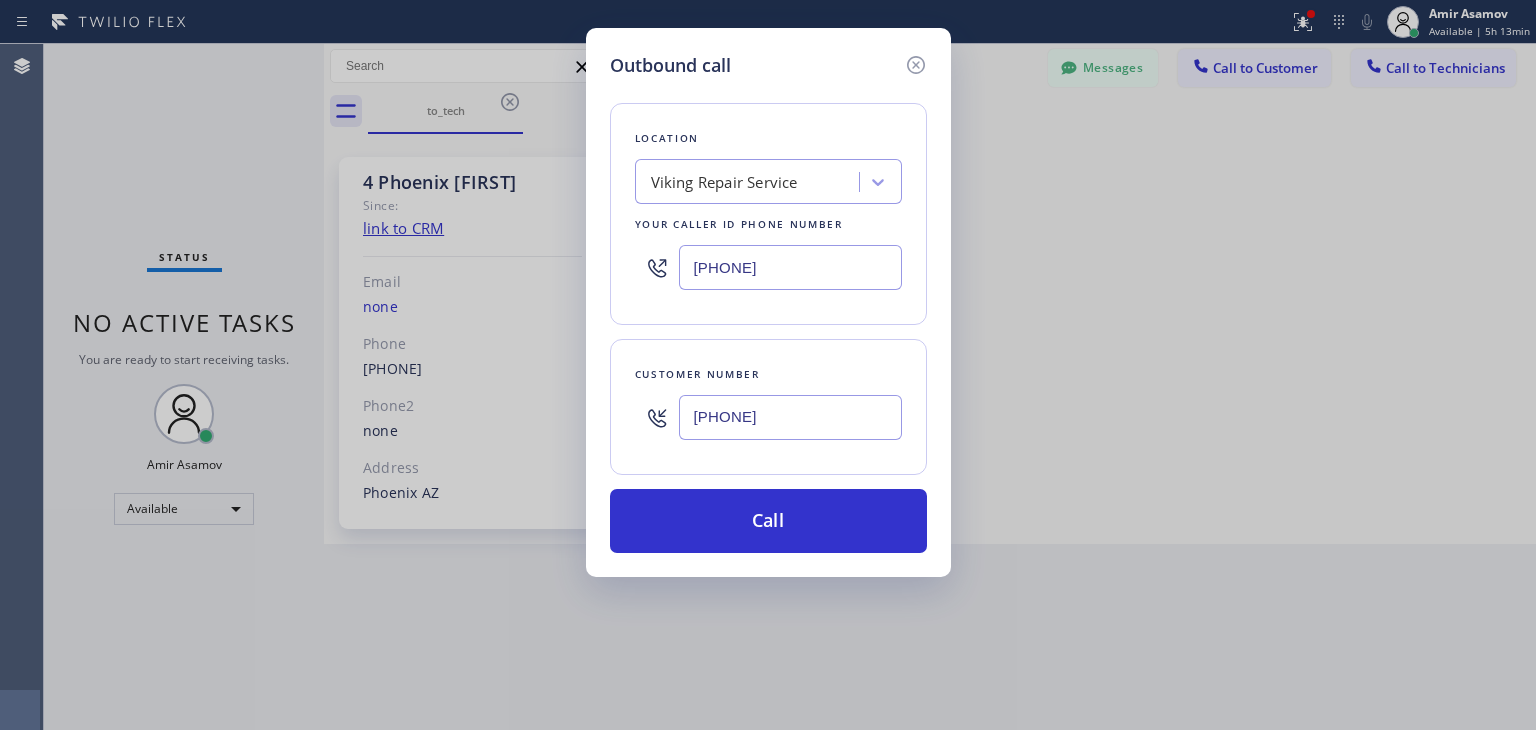 click on "Location Viking Repair Service Your caller id phone number (720) 740-5870" at bounding box center (768, 214) 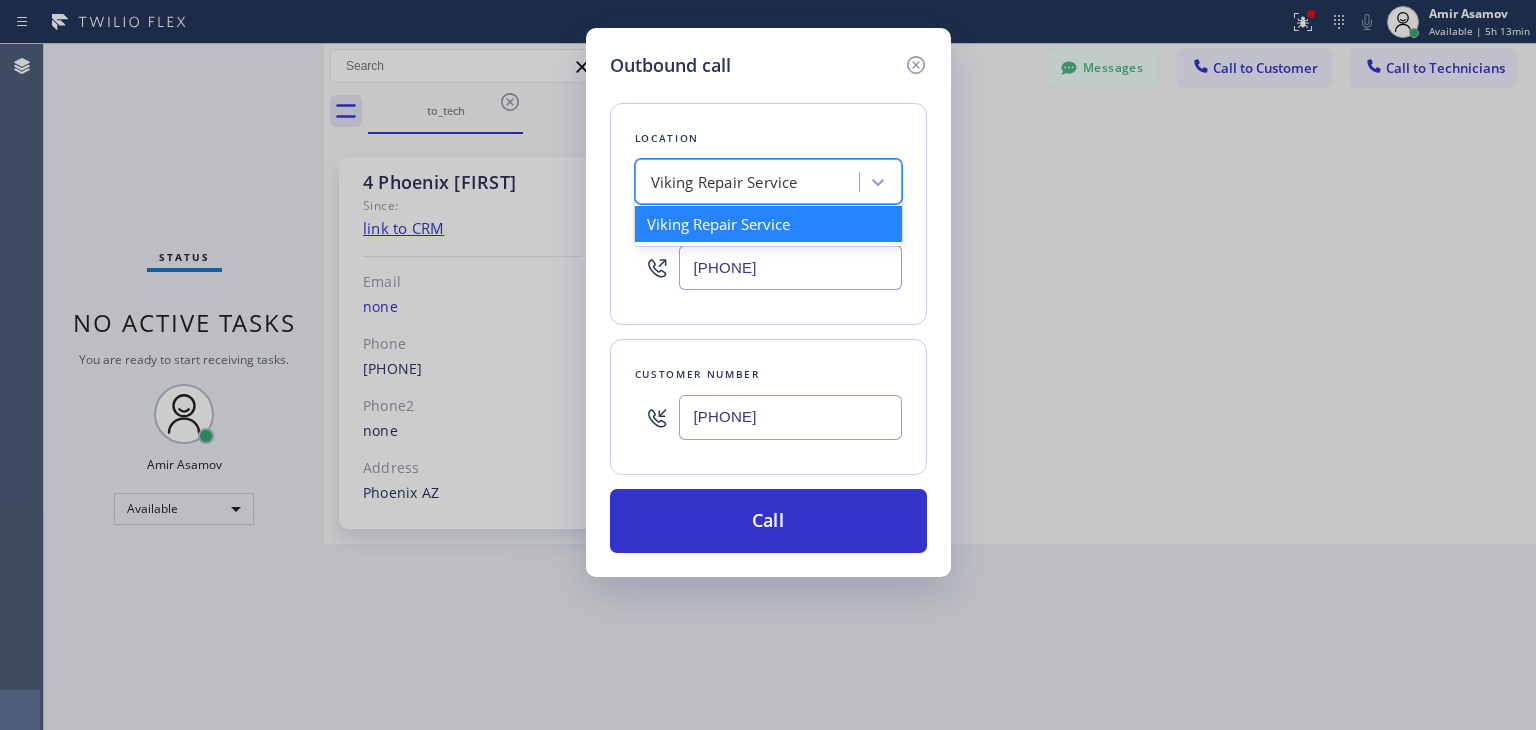 paste on "Whirlpool Appliance Repair" 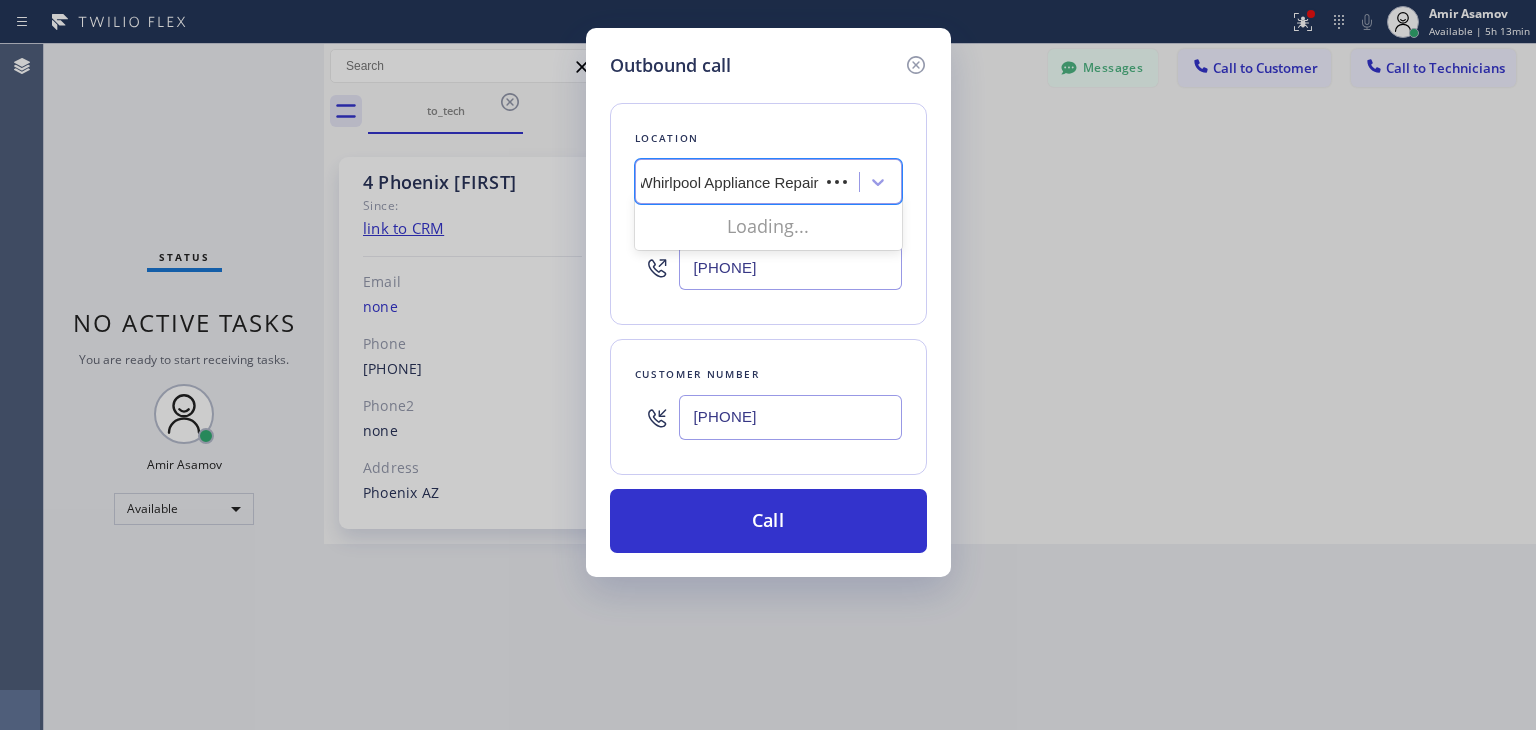 scroll, scrollTop: 0, scrollLeft: 0, axis: both 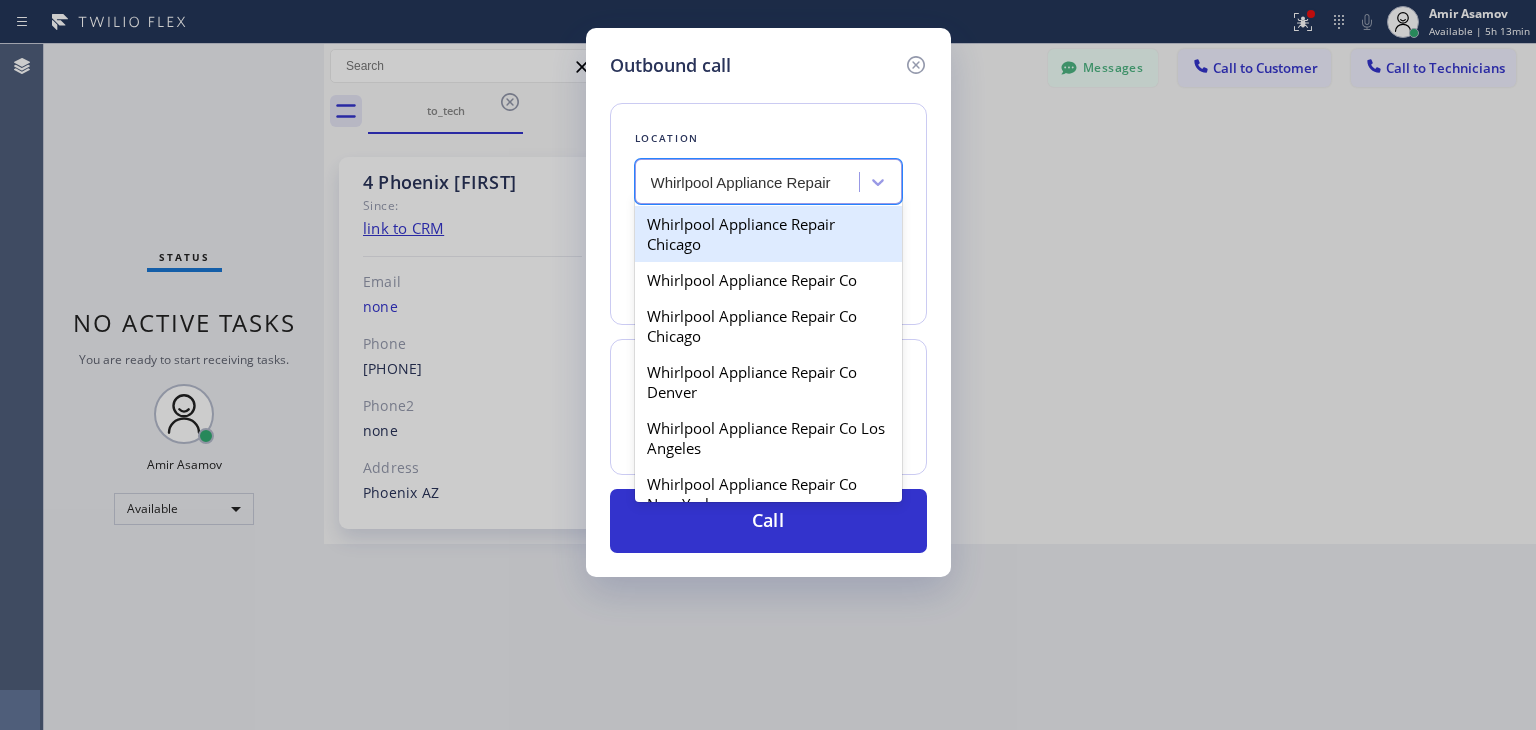 click on "Whirlpool Appliance Repair Chicago" at bounding box center [768, 234] 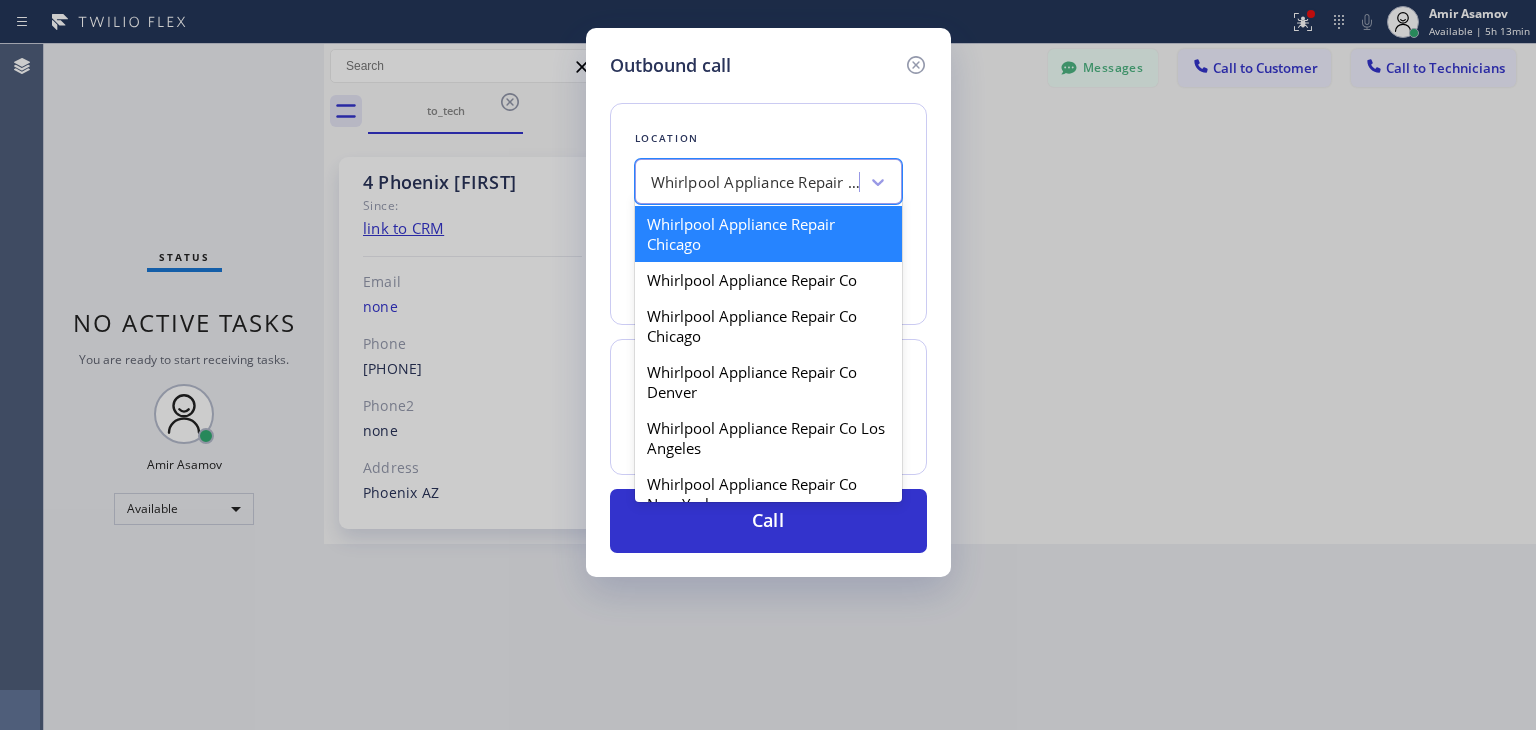 click on "Whirlpool Appliance Repair Chicago" at bounding box center (756, 182) 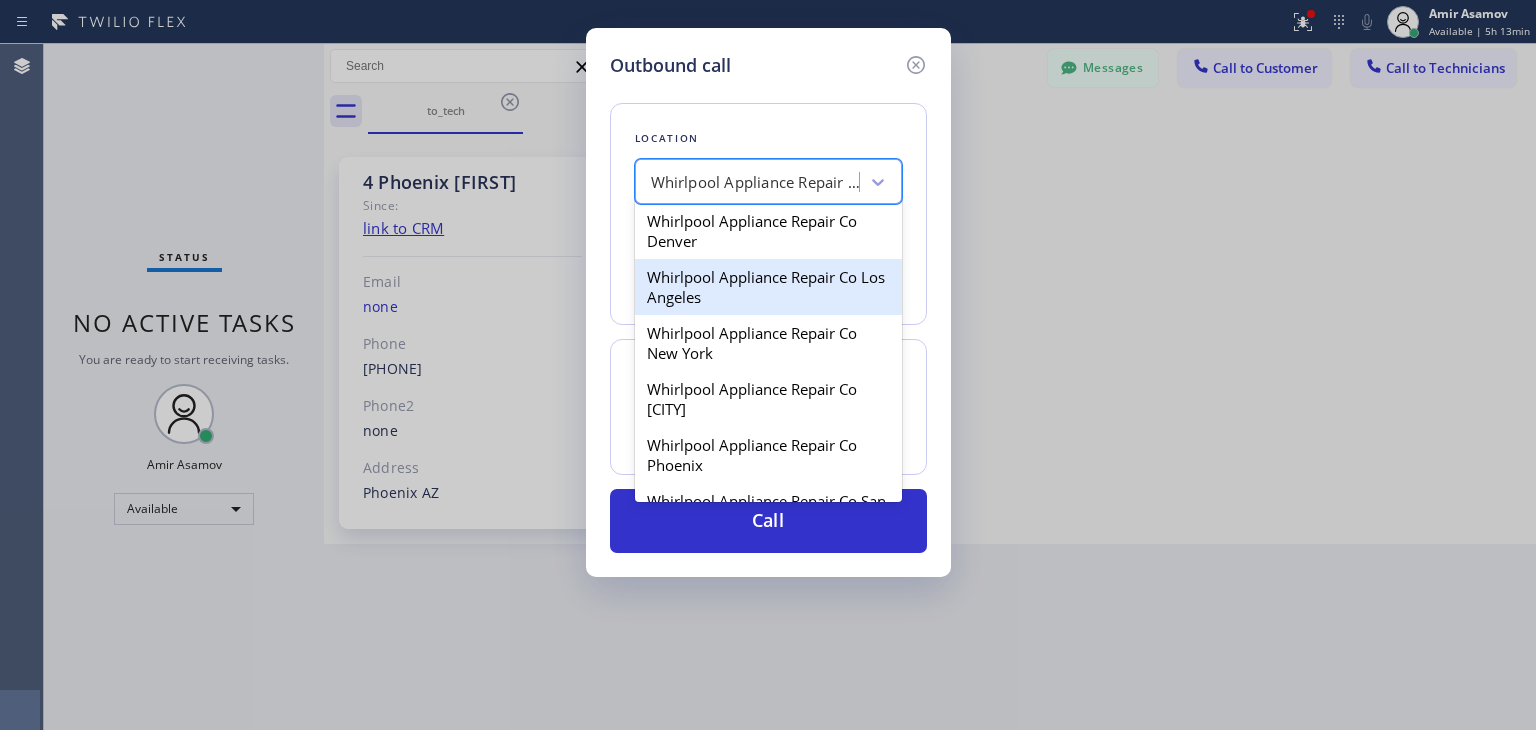 scroll, scrollTop: 231, scrollLeft: 0, axis: vertical 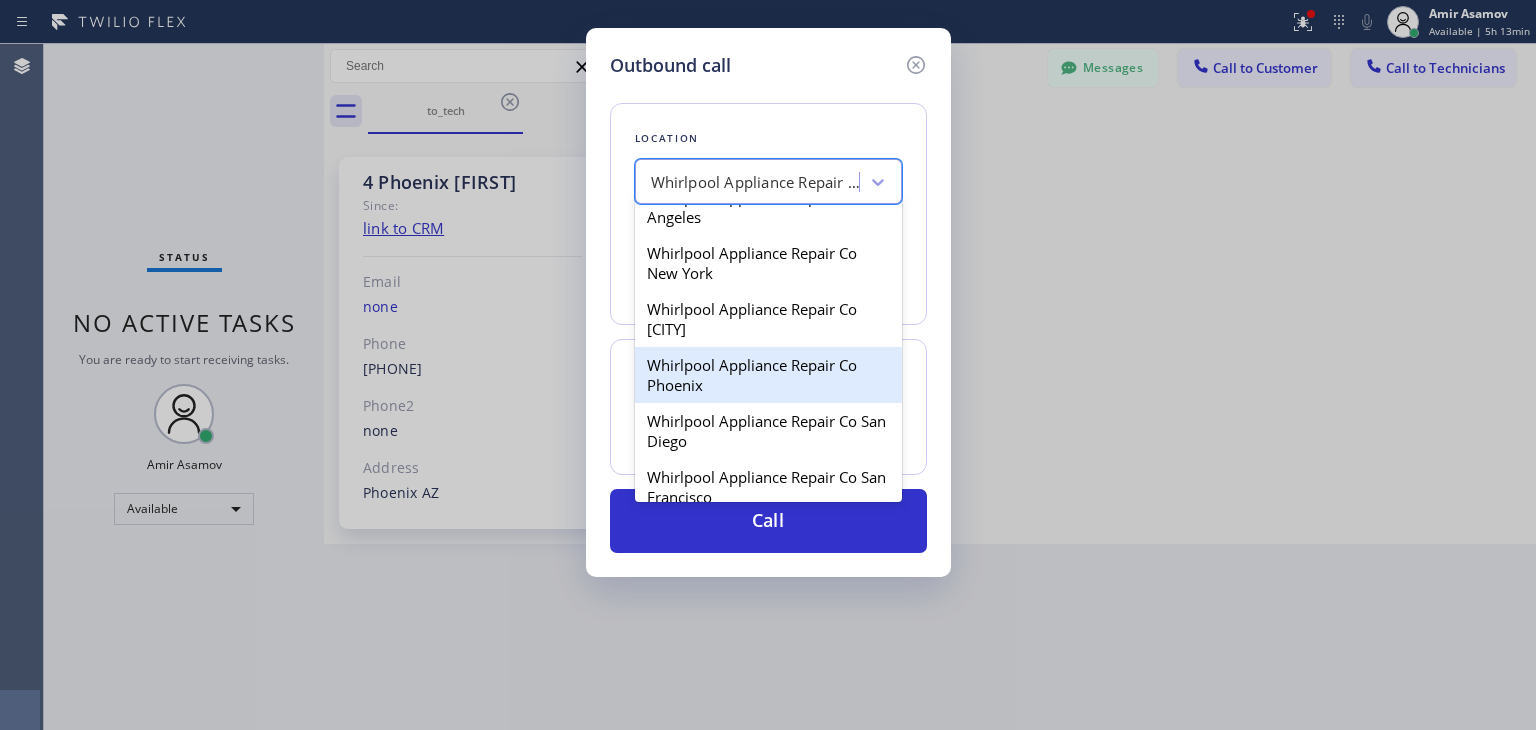 click on "Whirlpool Appliance Repair Co Phoenix" at bounding box center (768, 375) 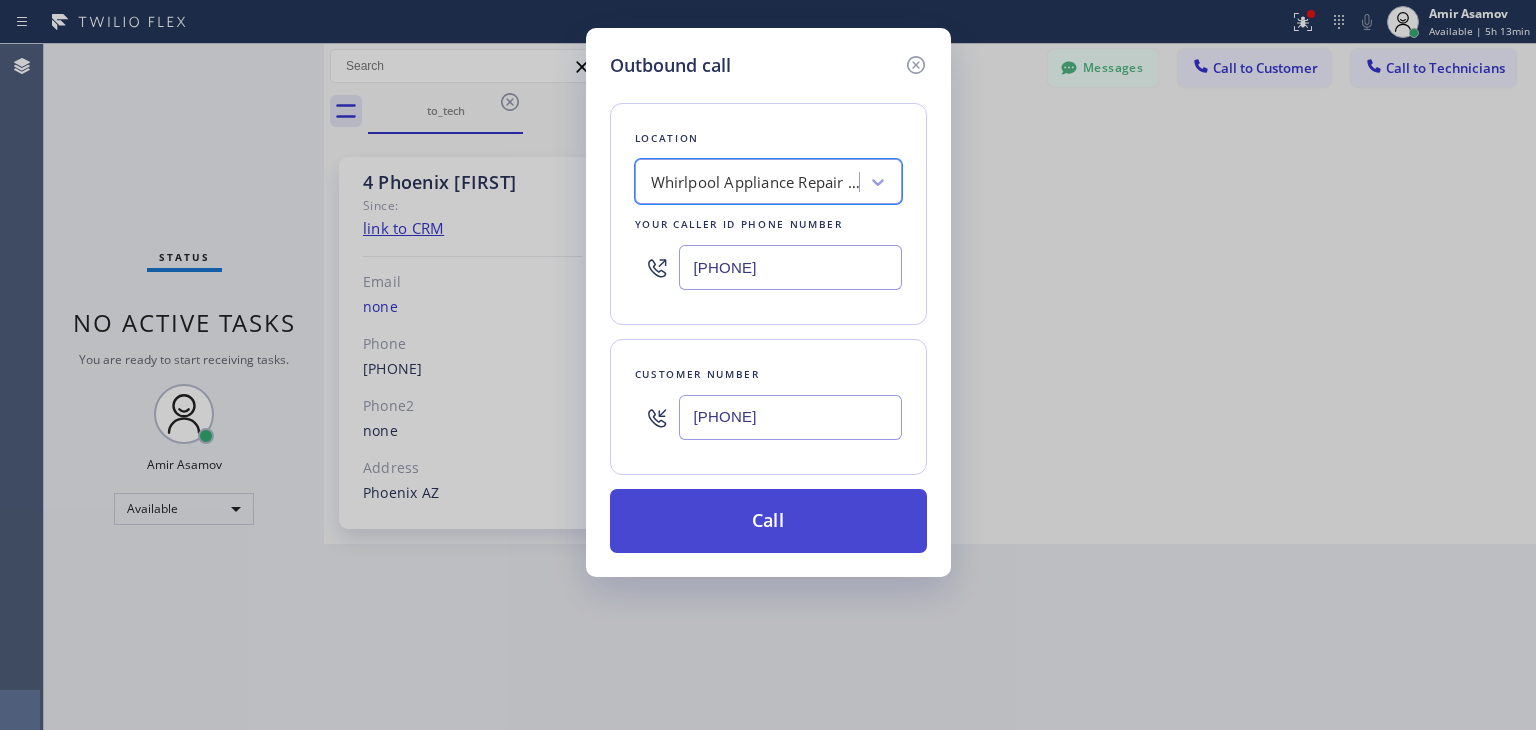 click on "Call" at bounding box center [768, 521] 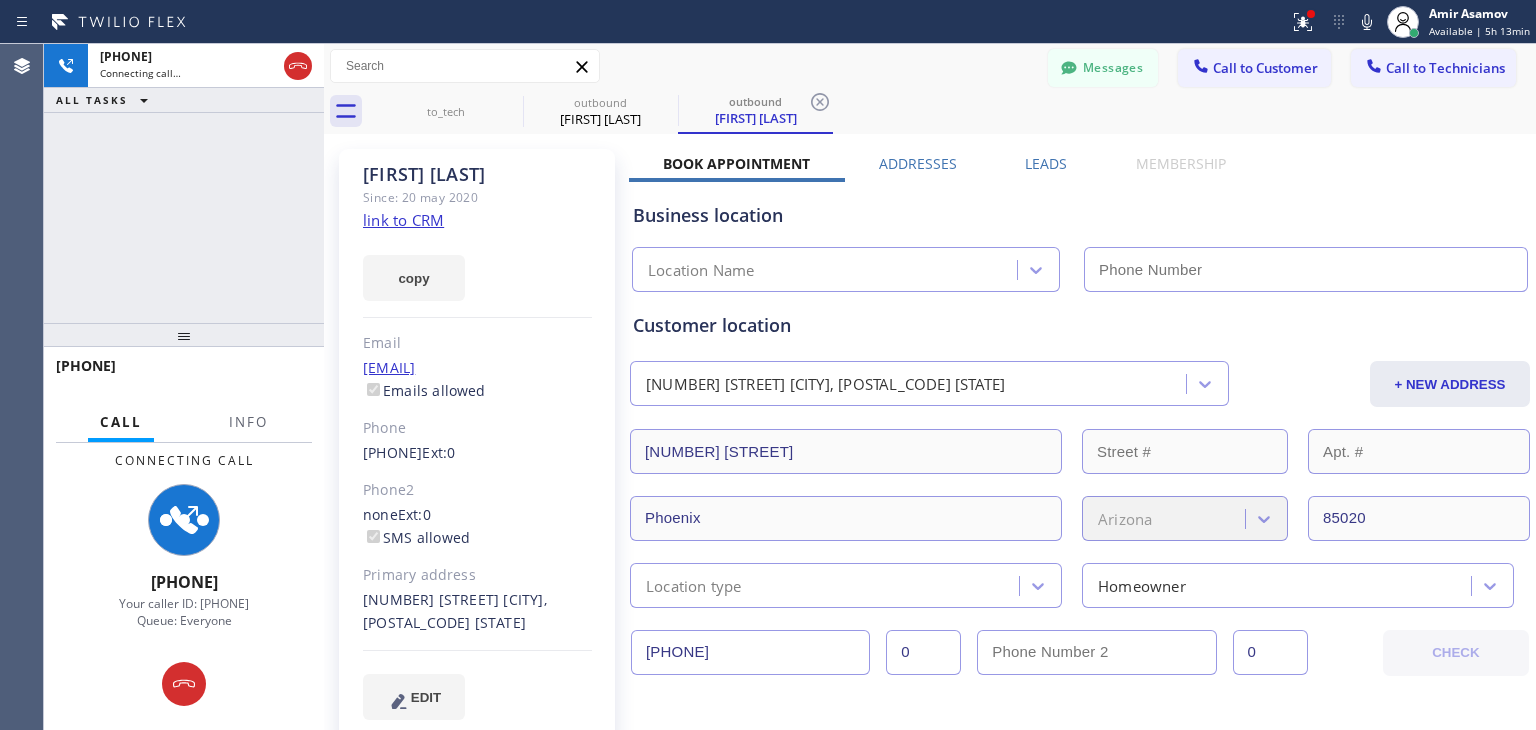 type on "[PHONE]" 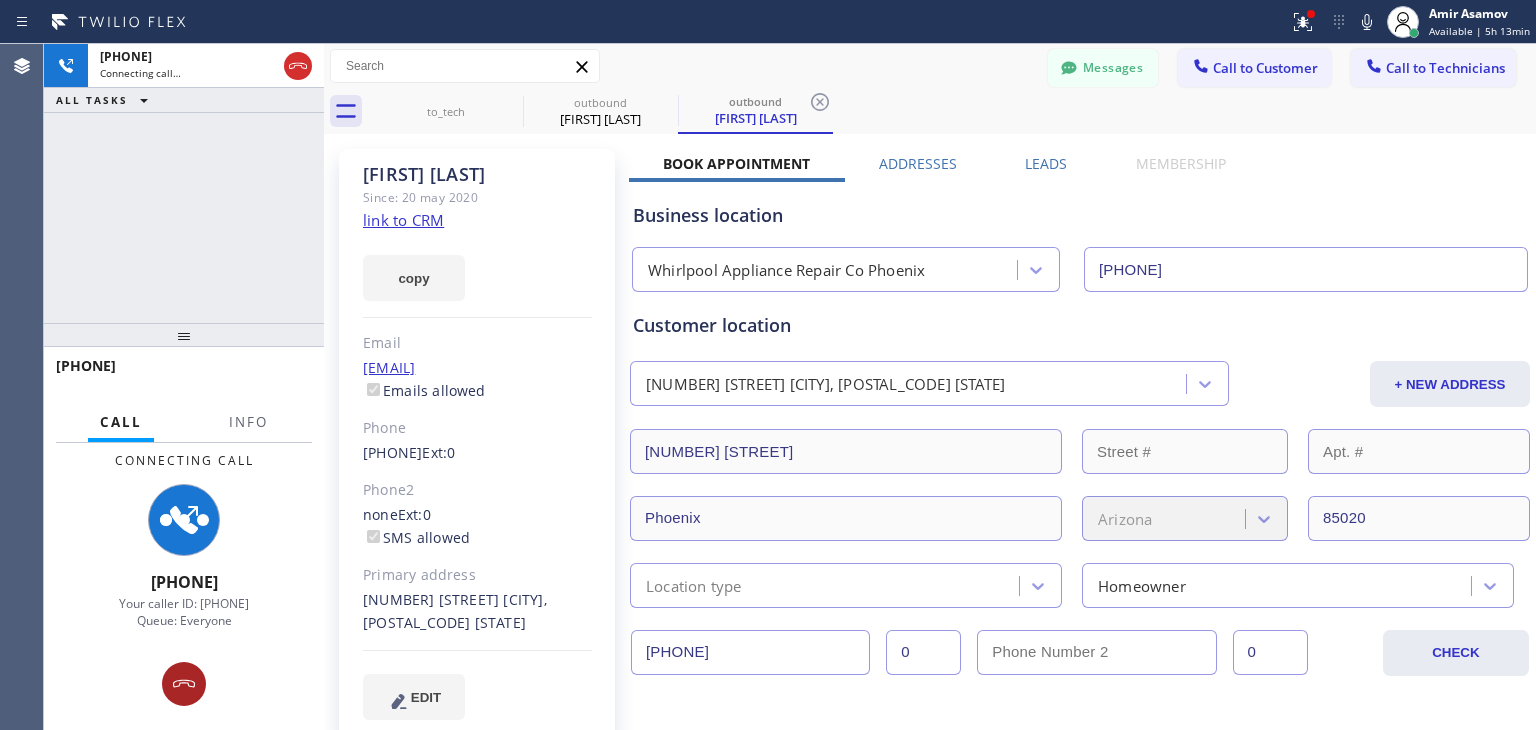 type on "[PHONE]" 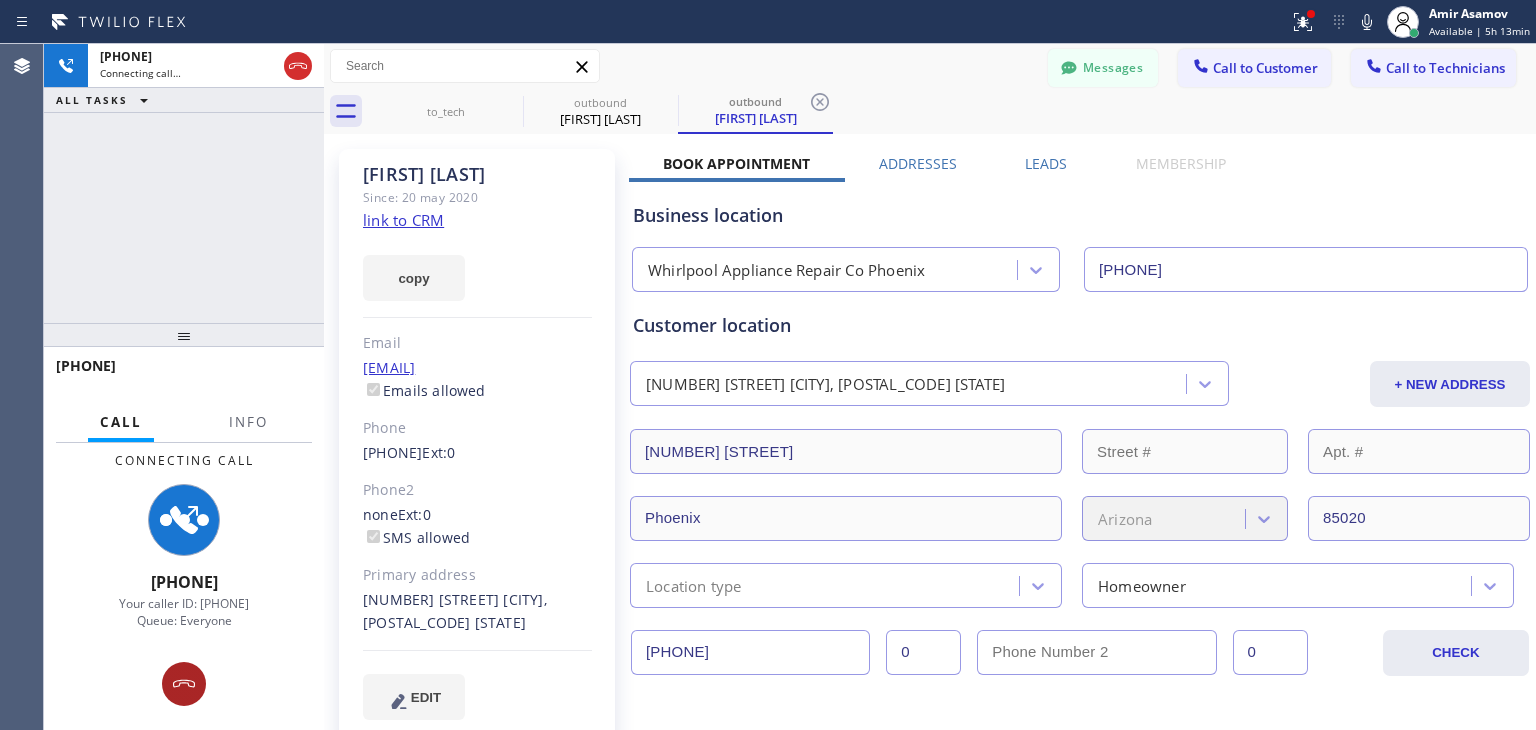 click at bounding box center [184, 684] 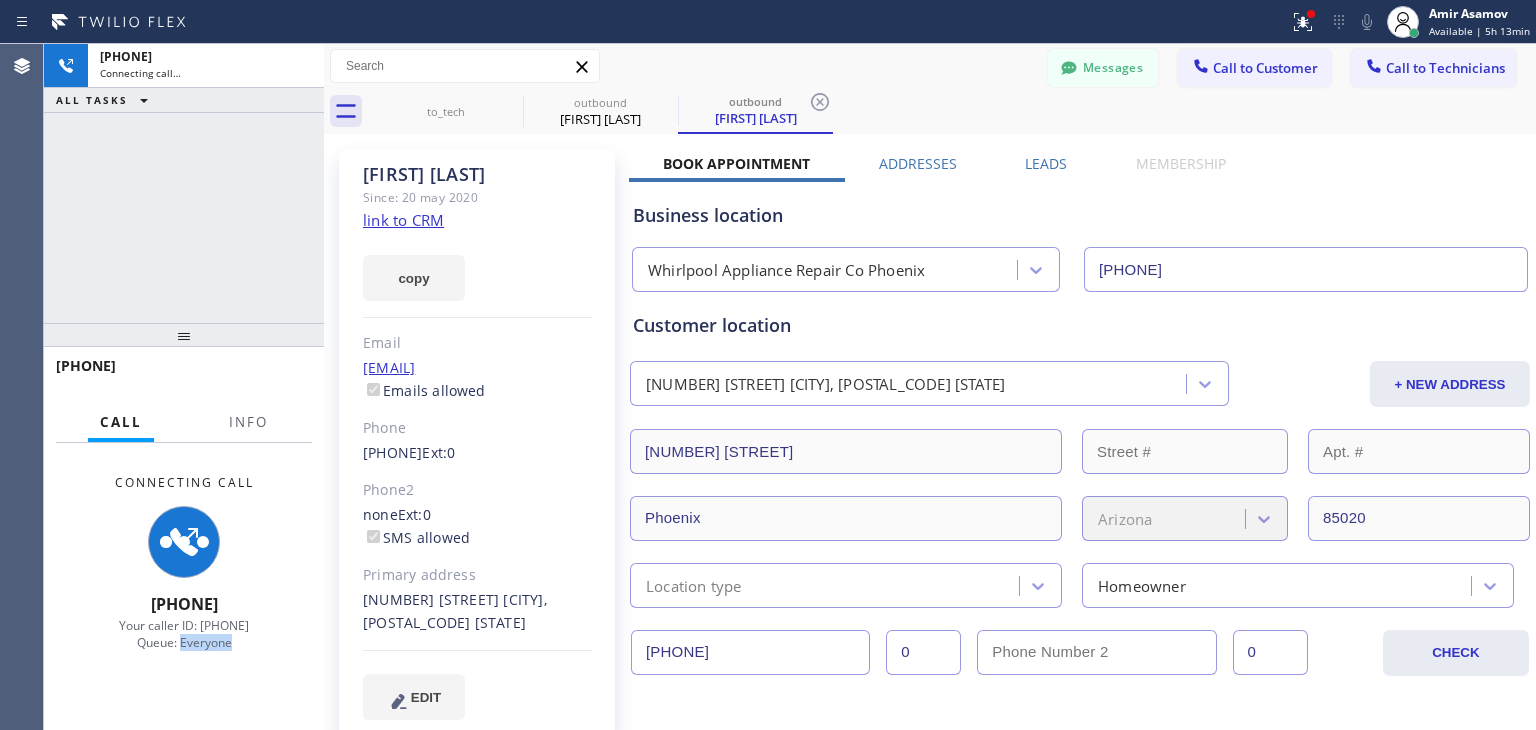 click on "Connecting Call [PHONE] Your caller id: [PHONE] Queue: Everyone" at bounding box center [184, 562] 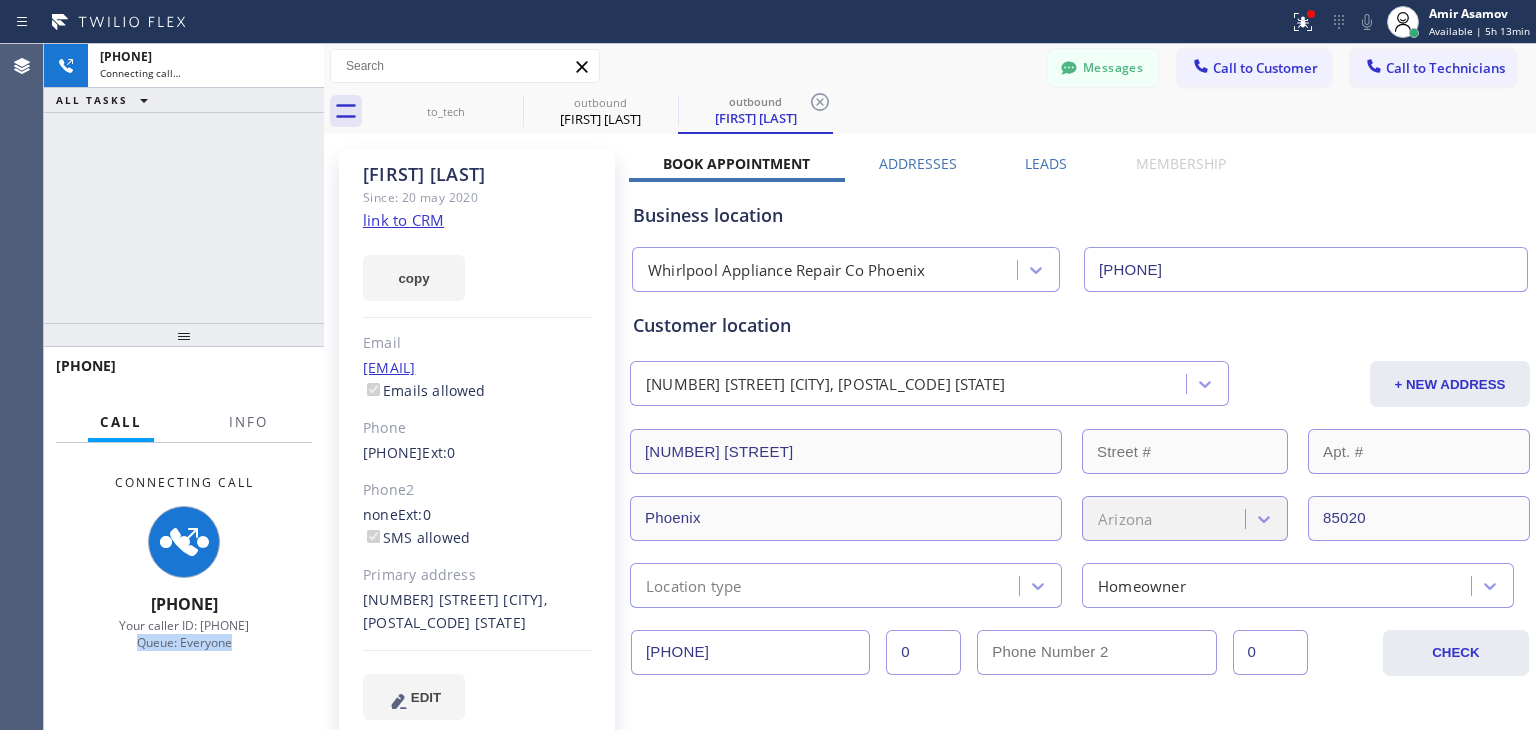 click on "Connecting Call [PHONE] Your caller id: [PHONE] Queue: Everyone" at bounding box center (184, 562) 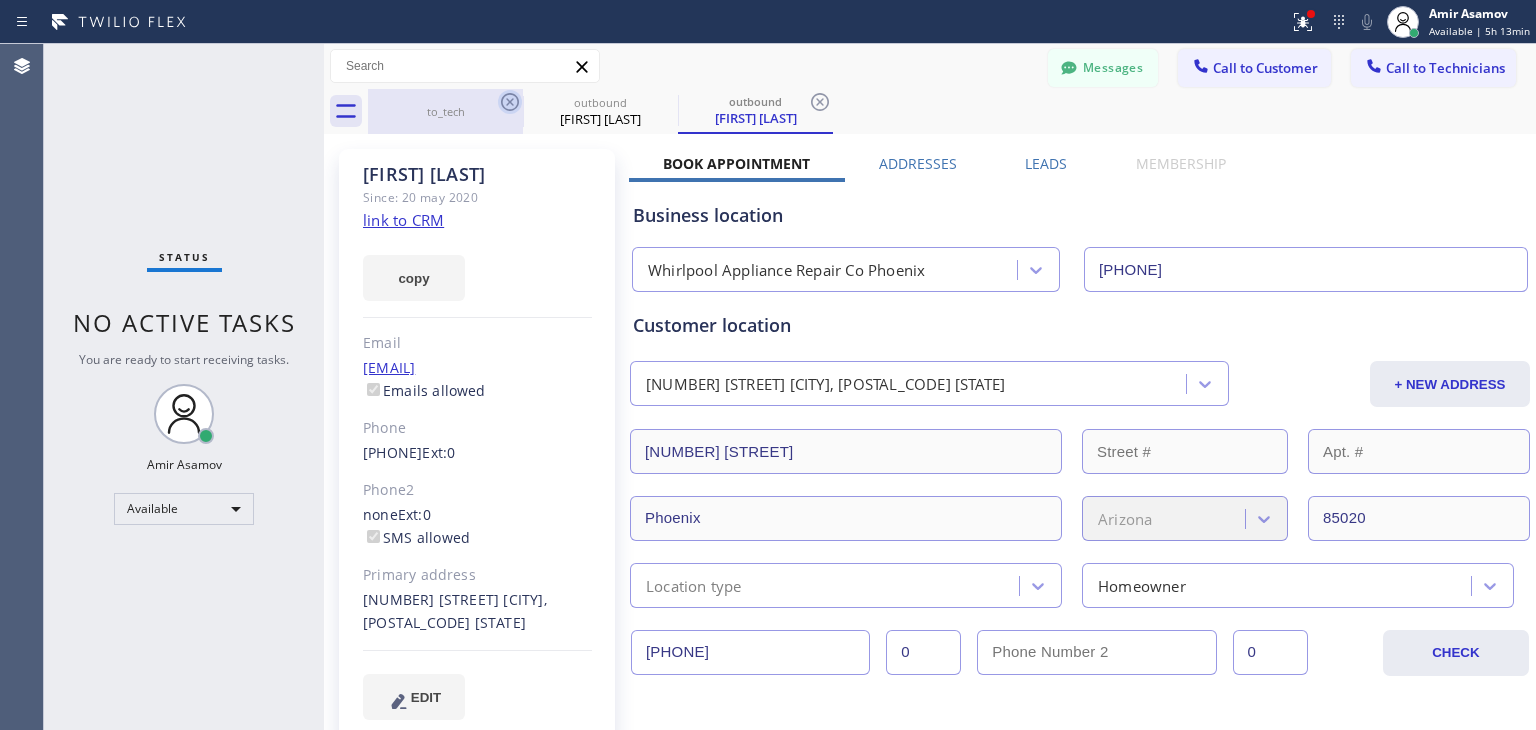 click 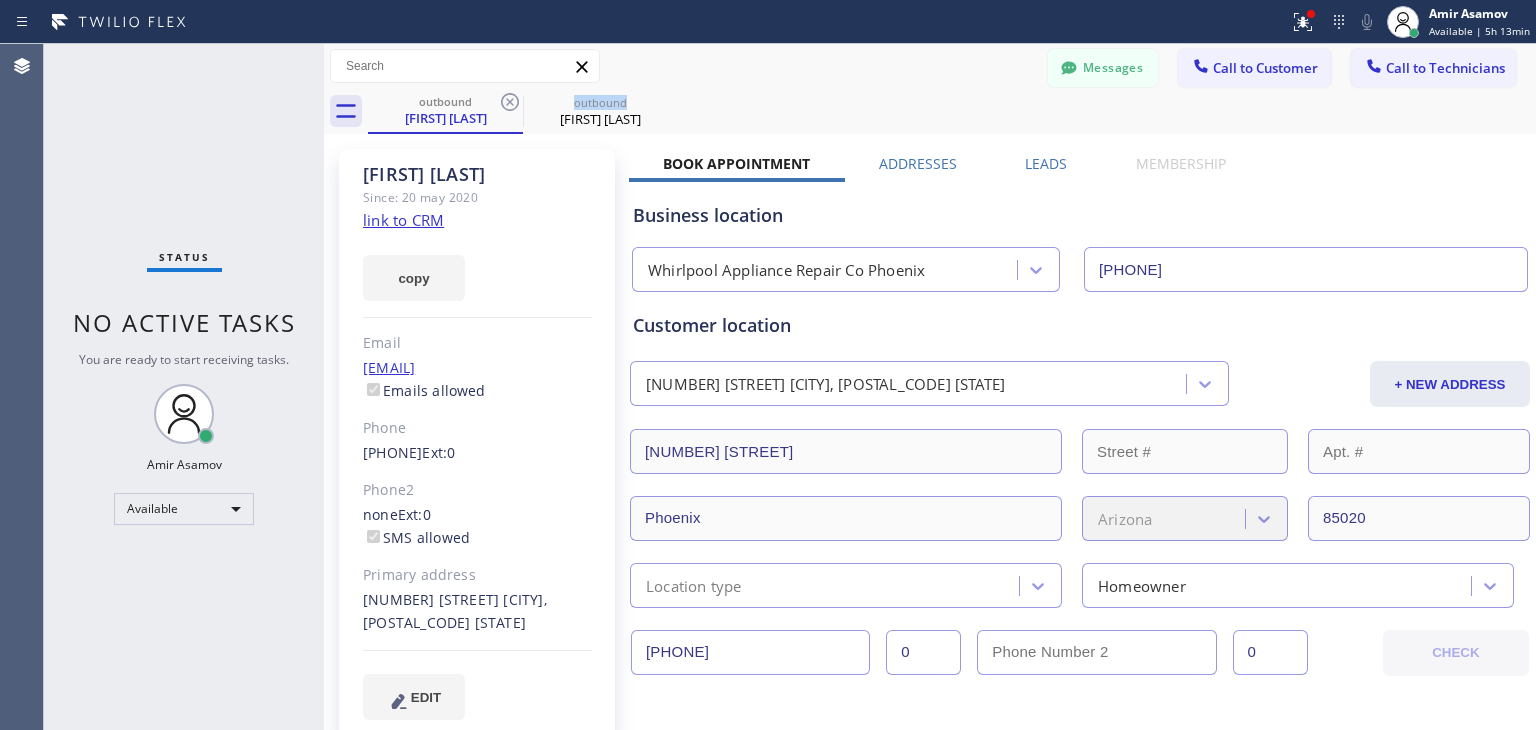 click 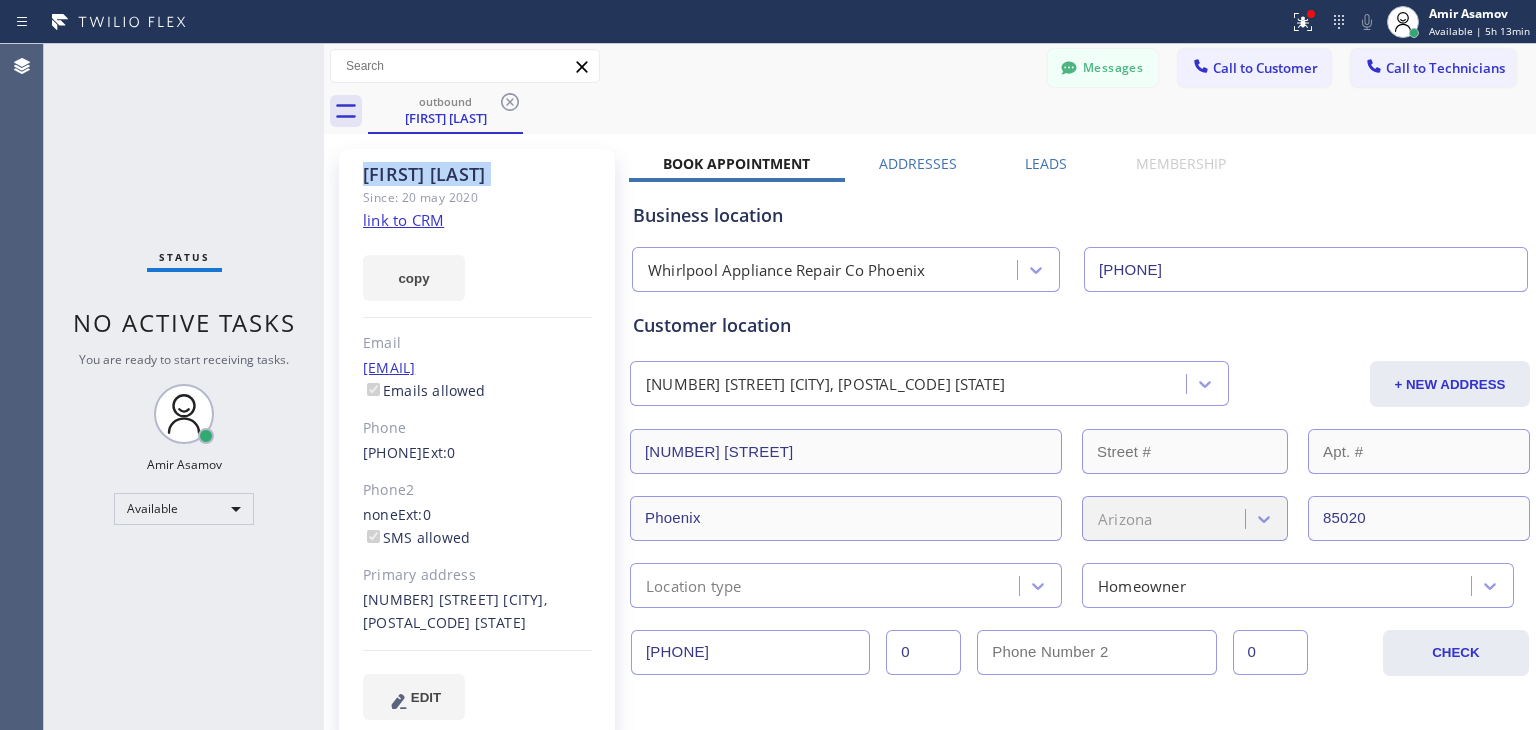 click 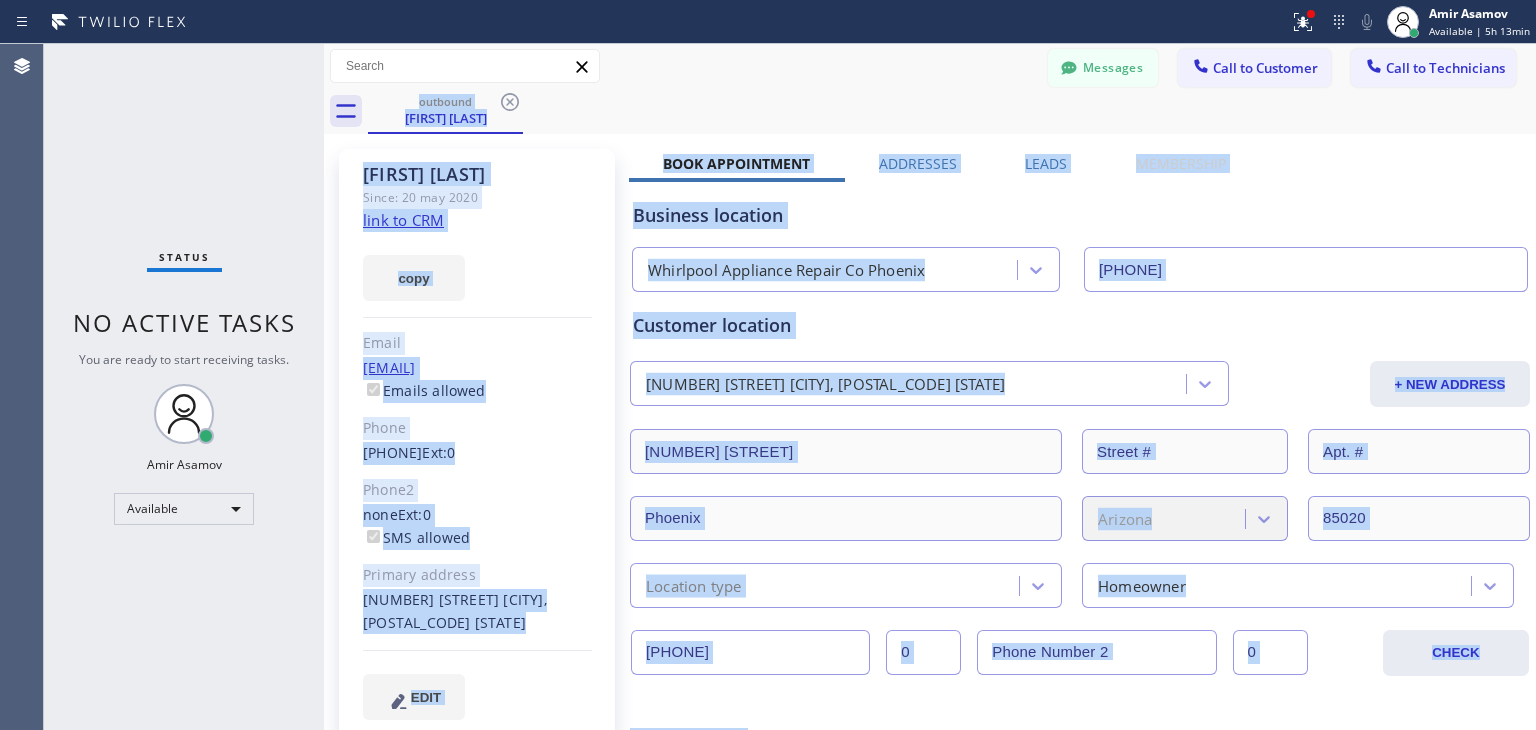 click on "outbound [FIRST] [LAST]" at bounding box center [952, 111] 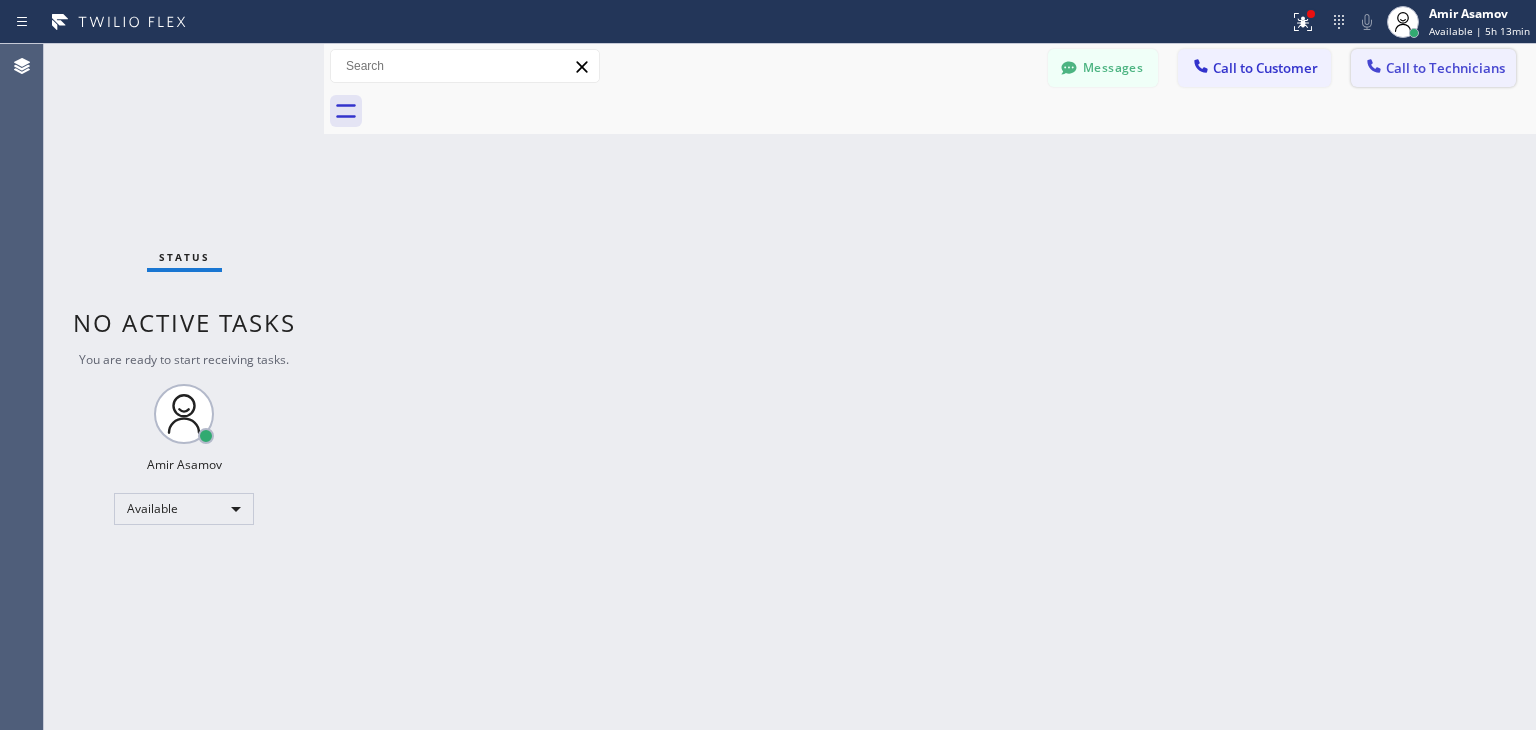 click on "Call to Technicians" at bounding box center [1445, 68] 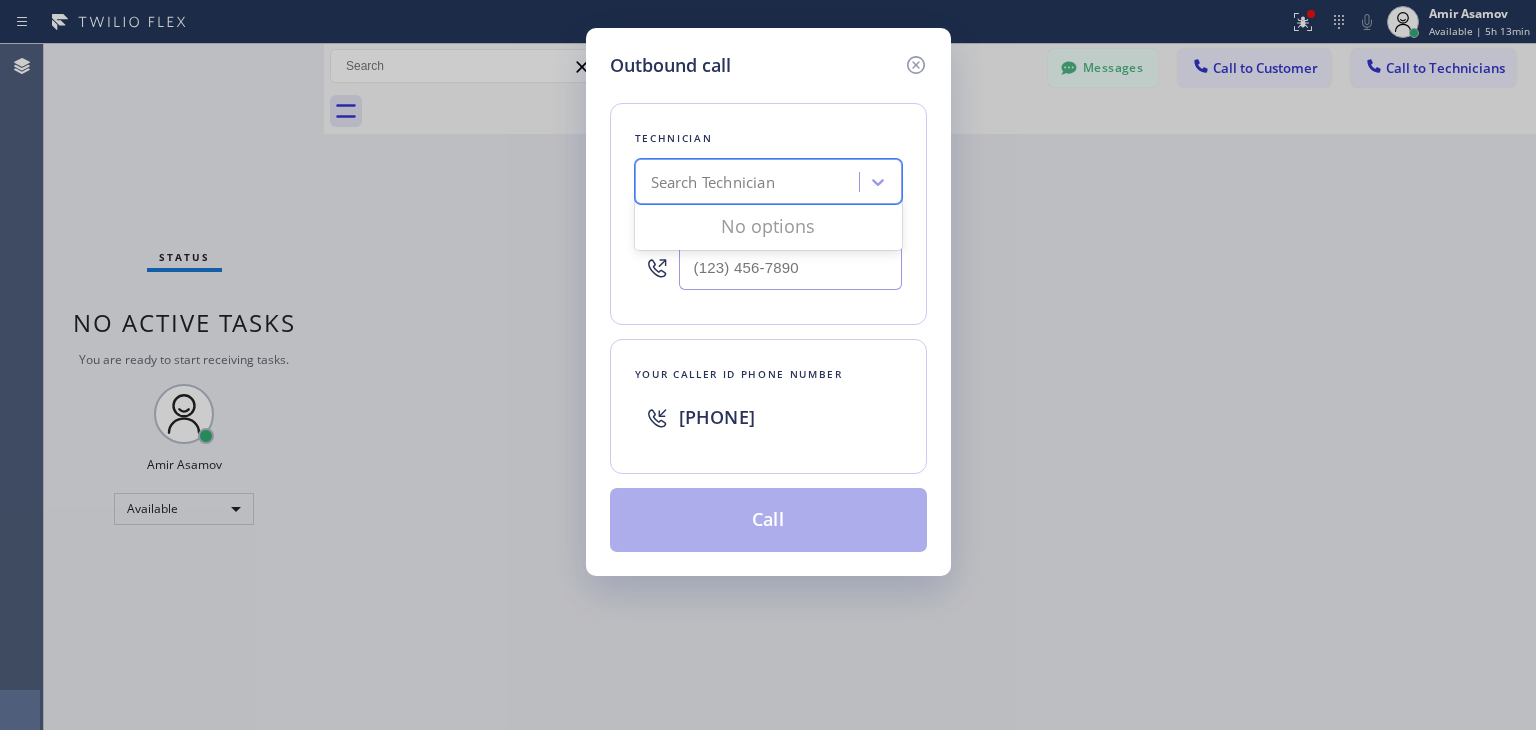 click on "Search Technician" at bounding box center [750, 182] 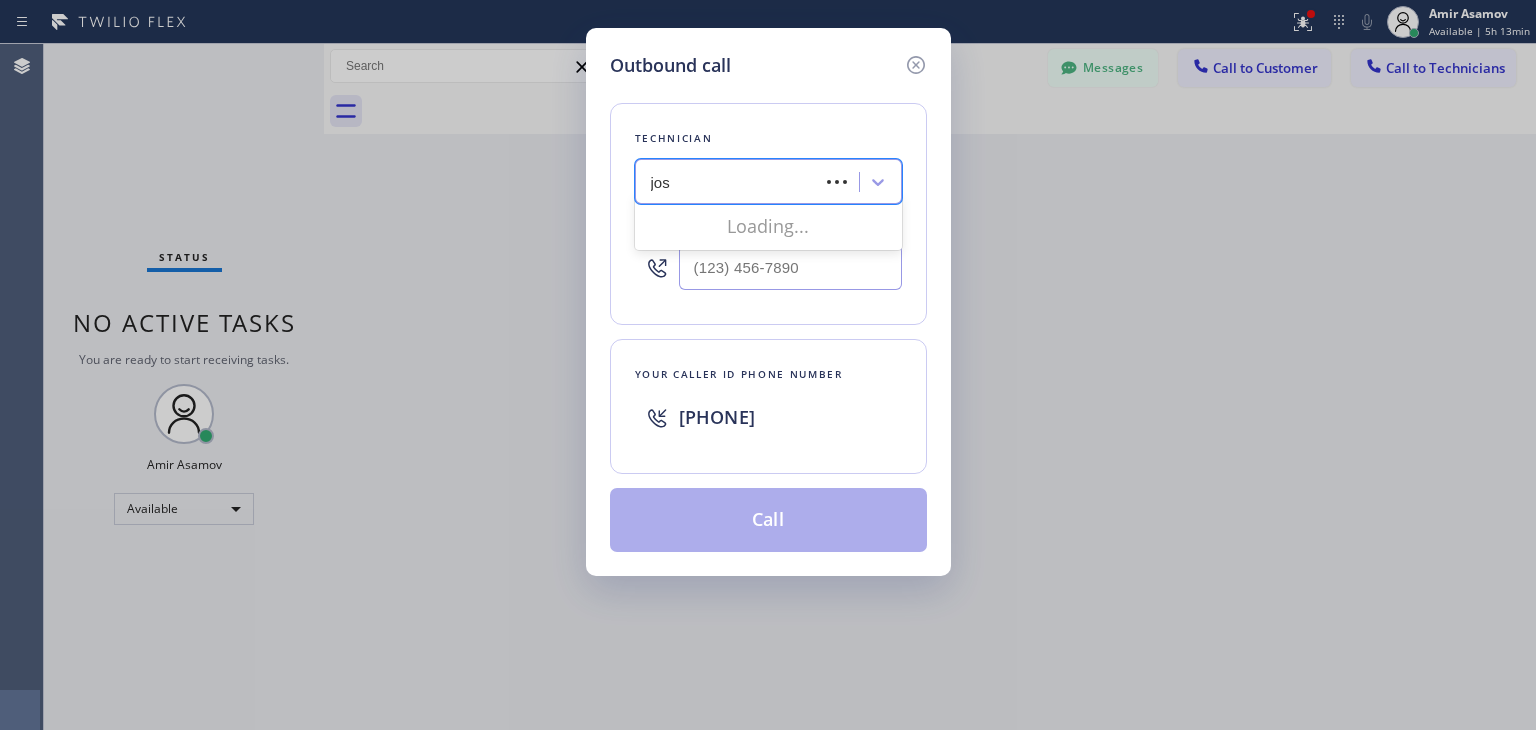 type on "josh" 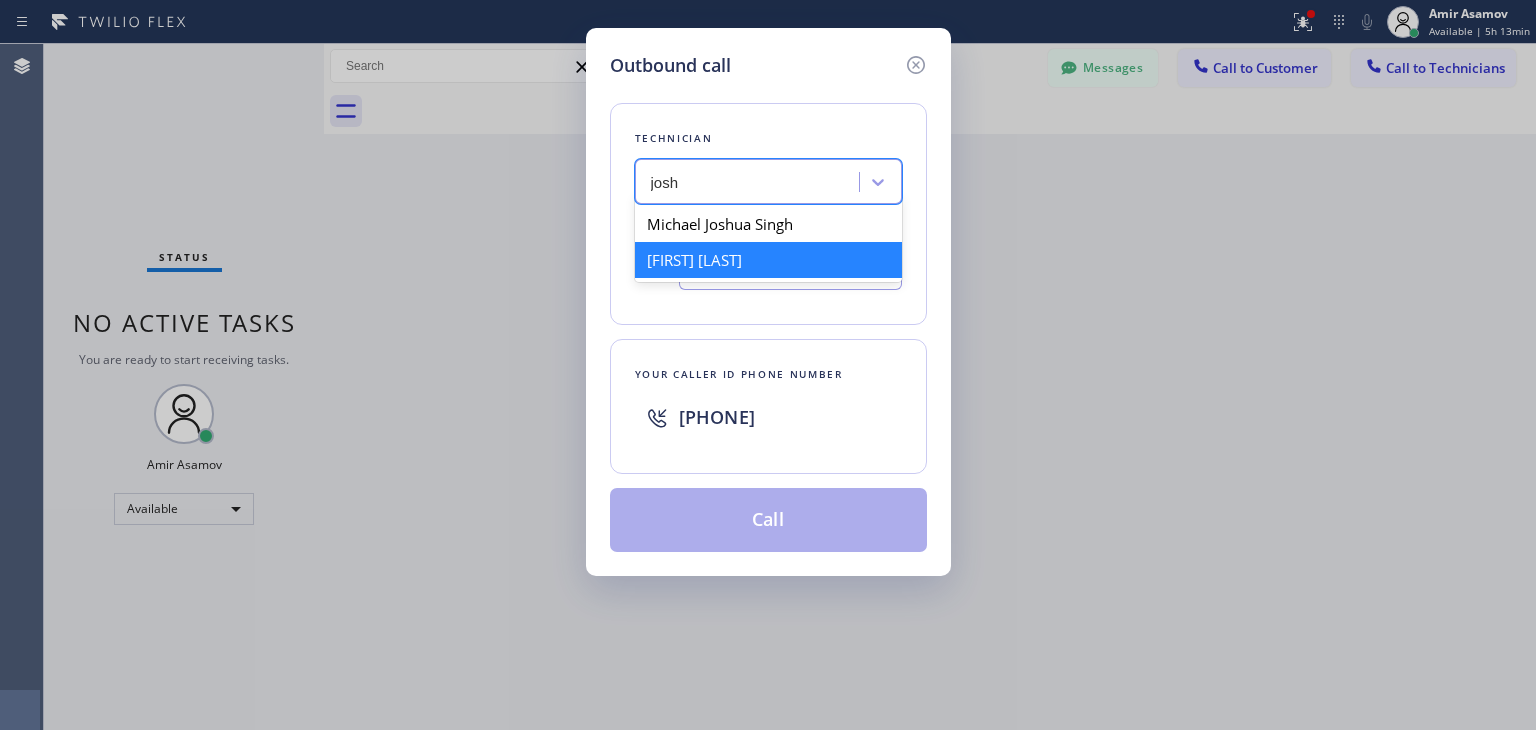 click on "[FIRST] [LAST]" at bounding box center (768, 260) 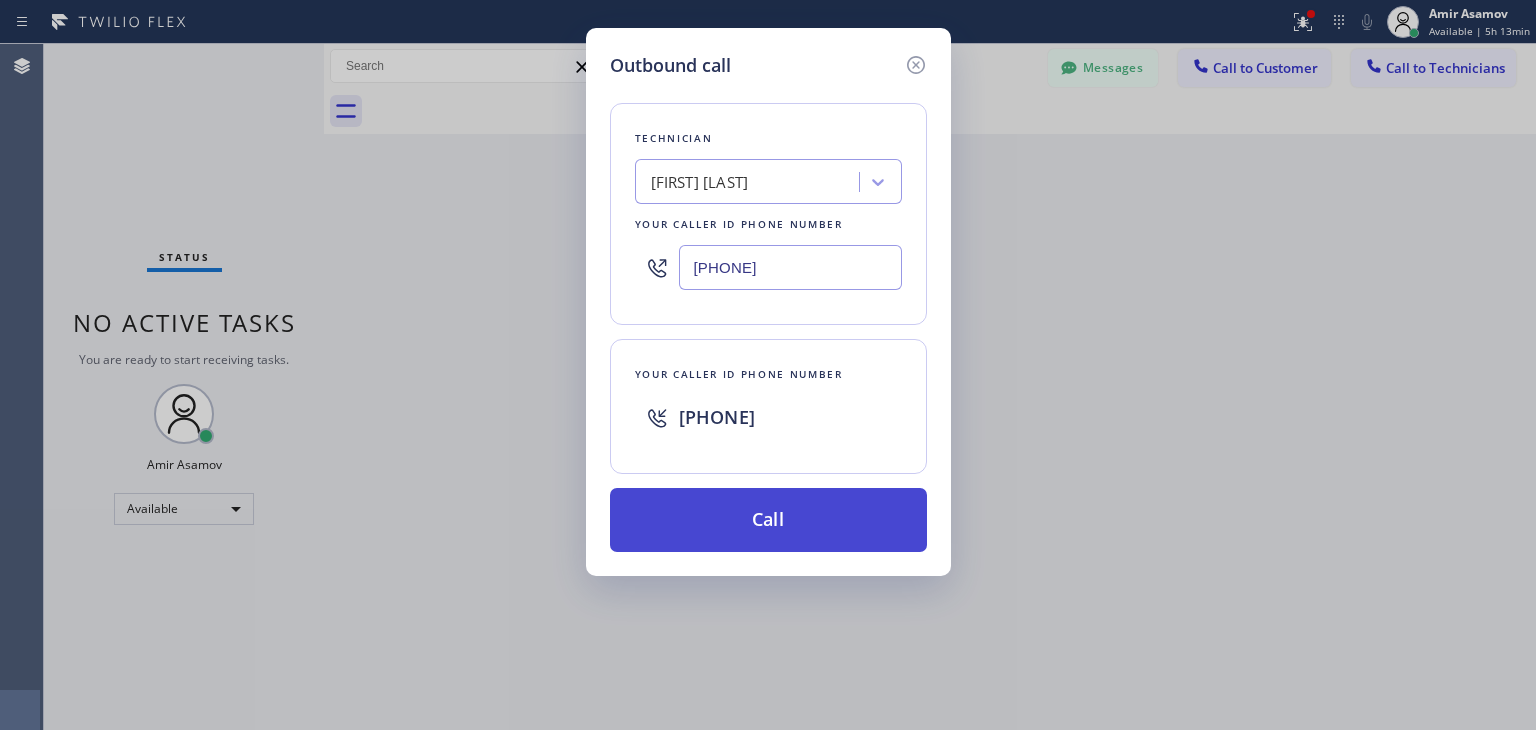 click on "Call" at bounding box center [768, 520] 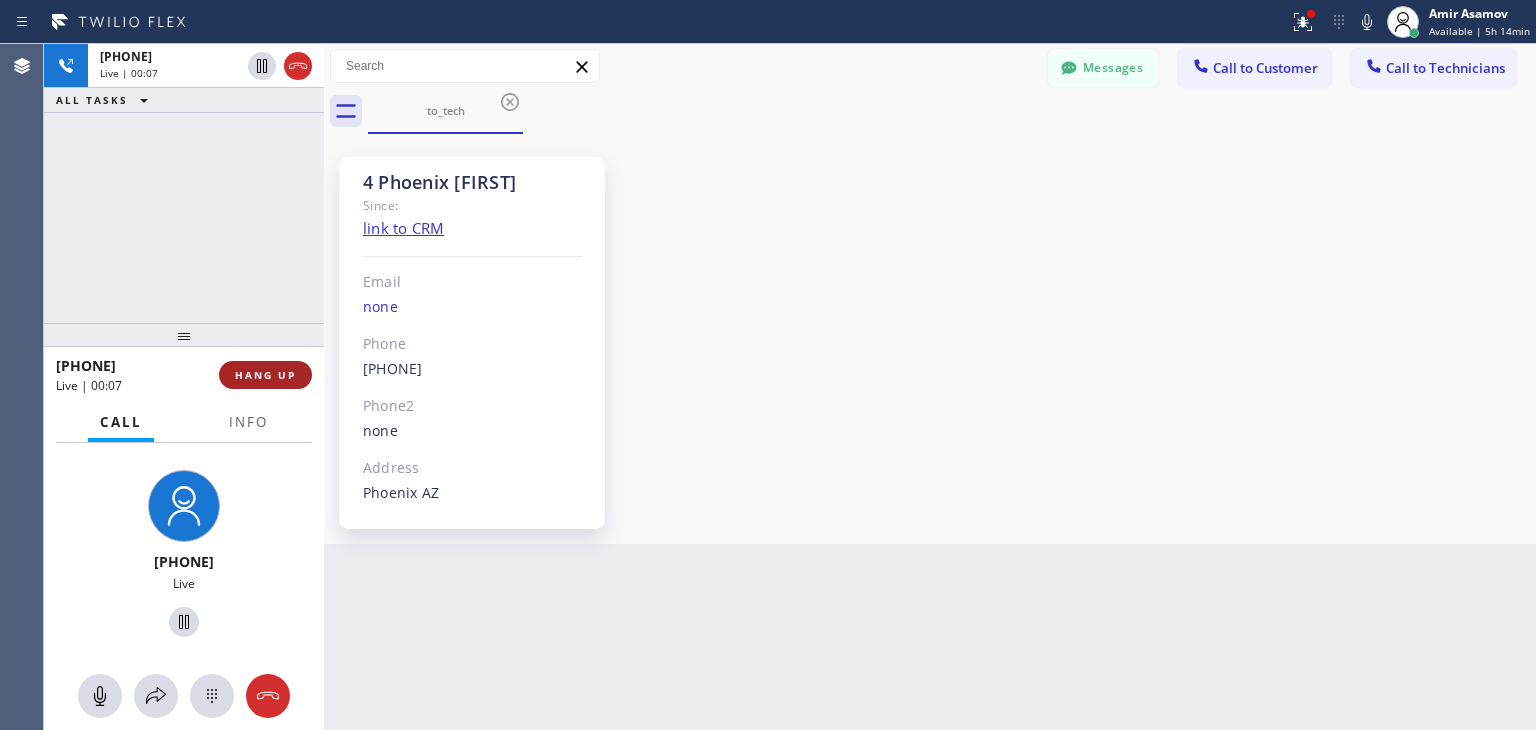 click on "HANG UP" at bounding box center [265, 375] 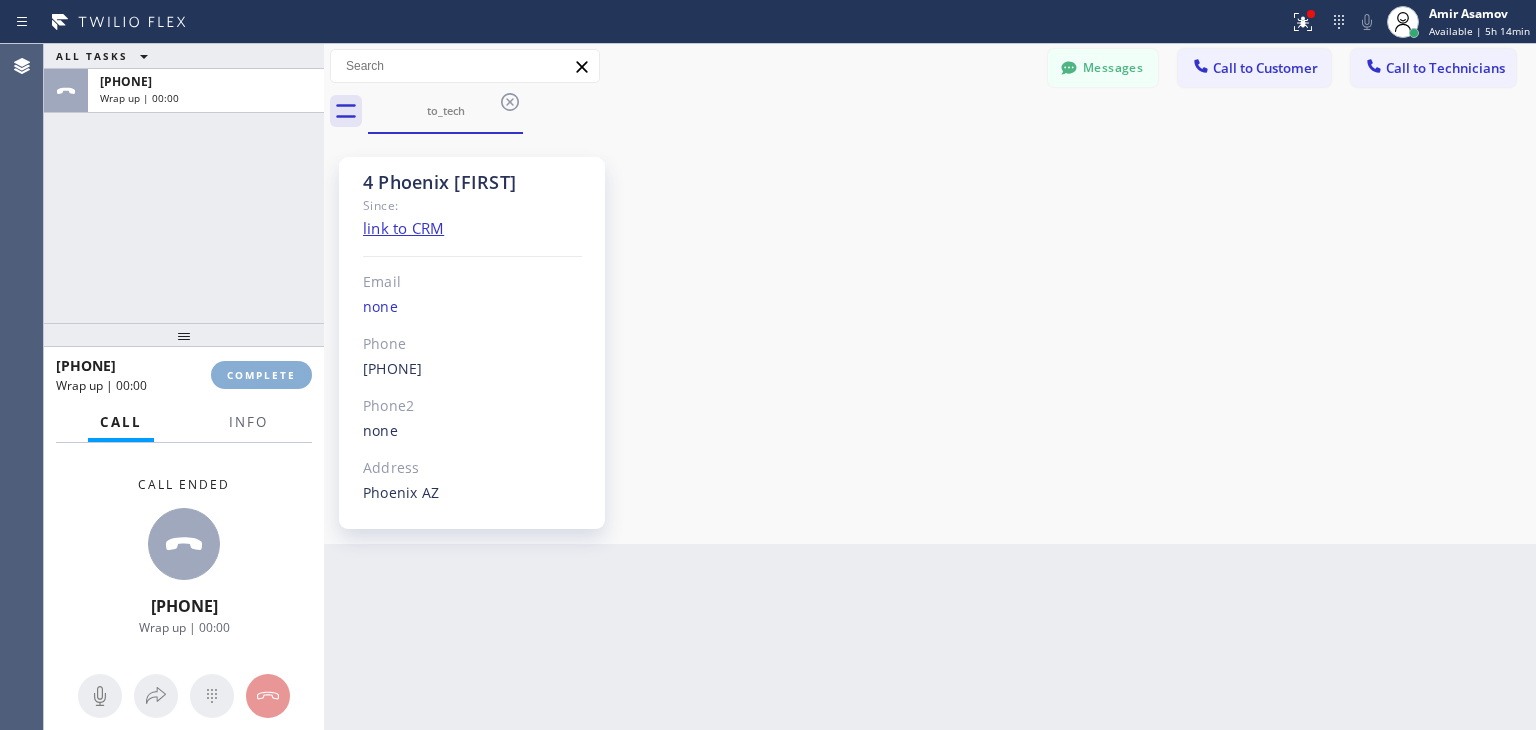 click on "COMPLETE" at bounding box center (261, 375) 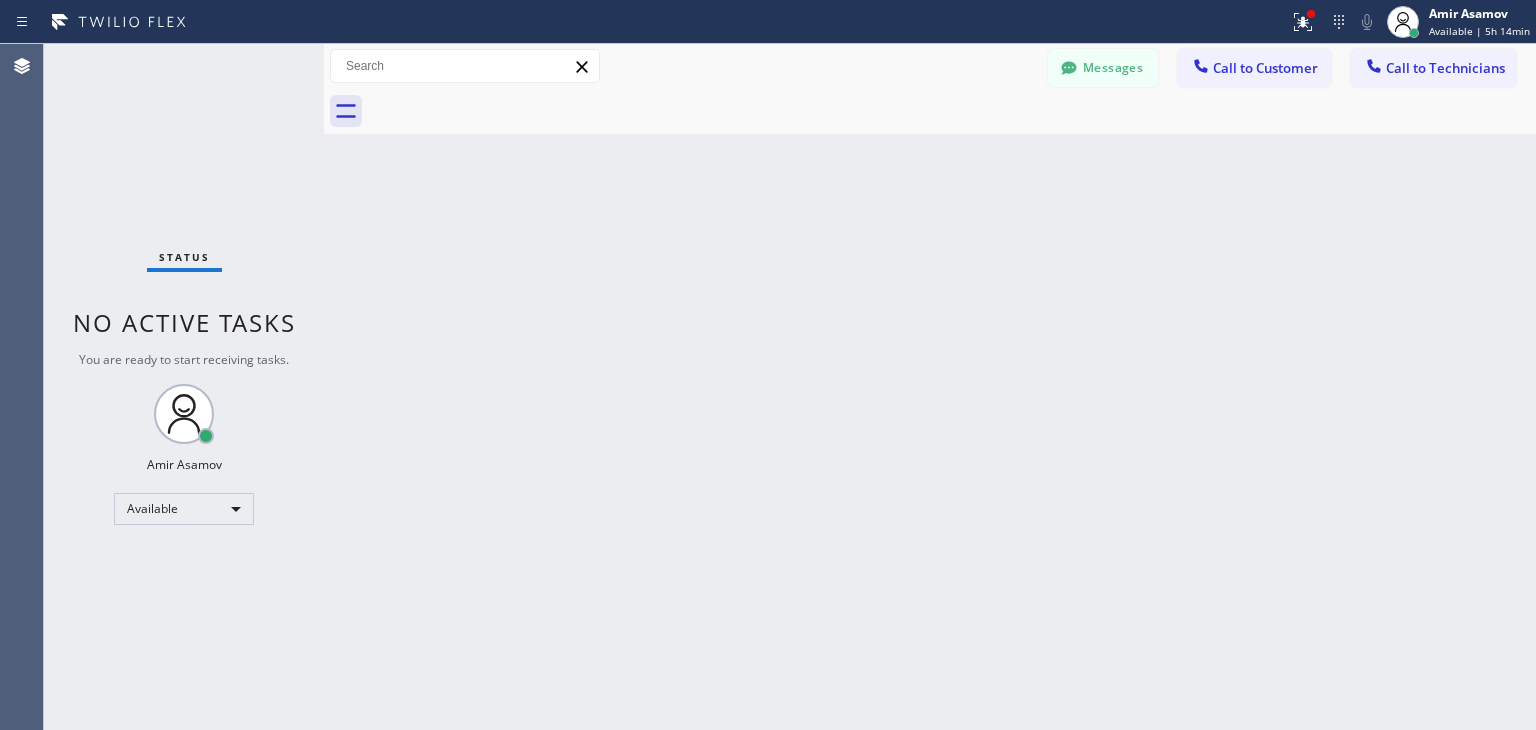 drag, startPoint x: 1269, startPoint y: 83, endPoint x: 821, endPoint y: 478, distance: 597.26794 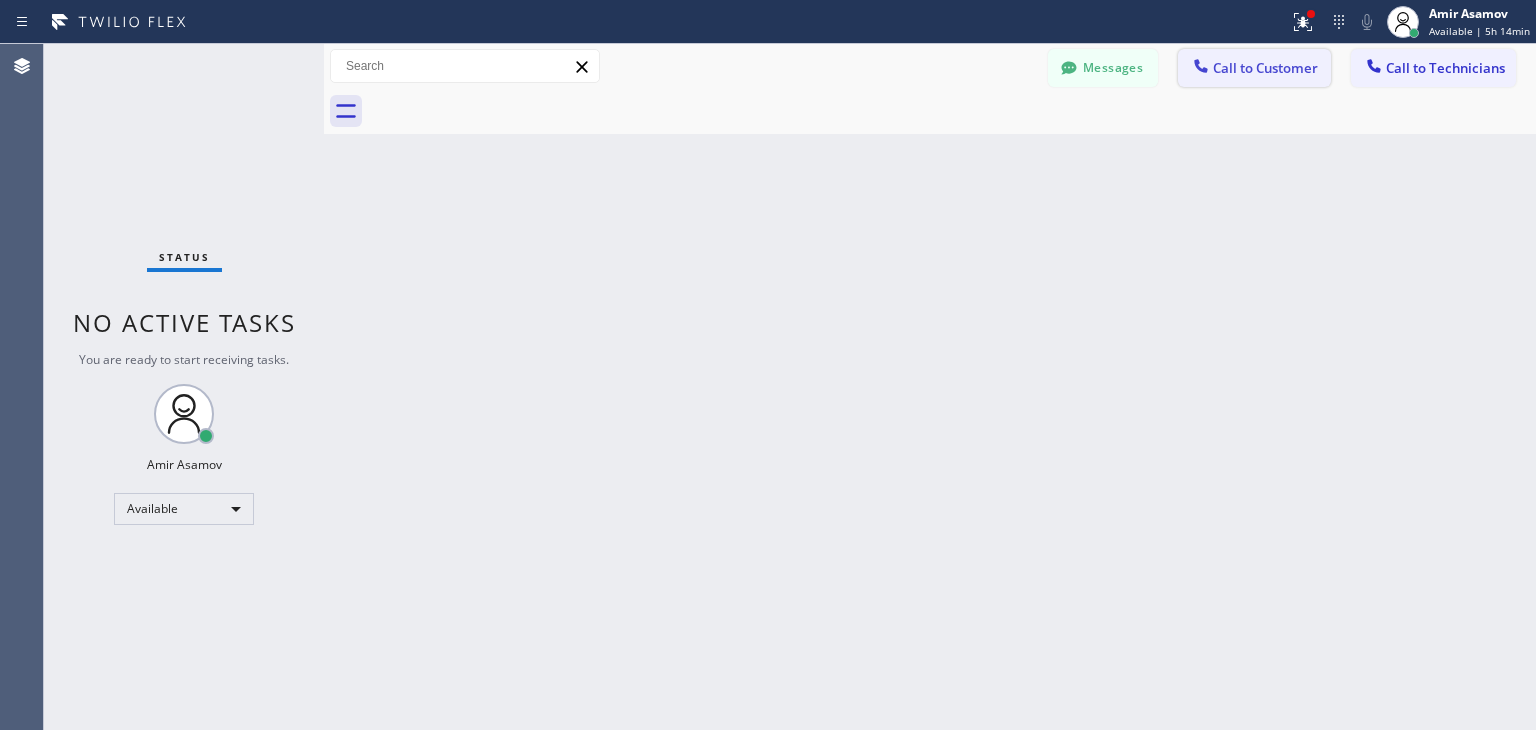 click on "Call to Customer" at bounding box center [1254, 68] 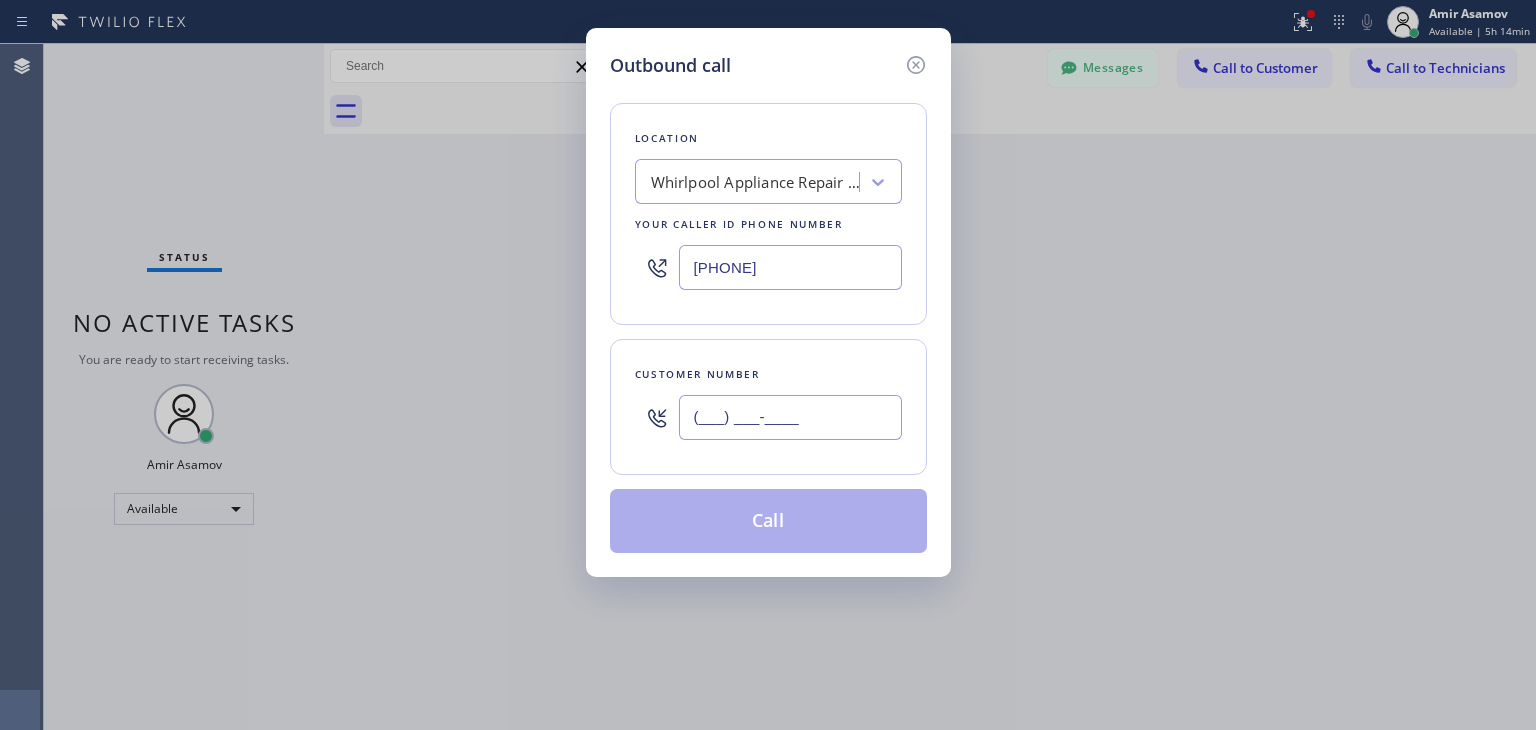 paste on "[PHONE]" 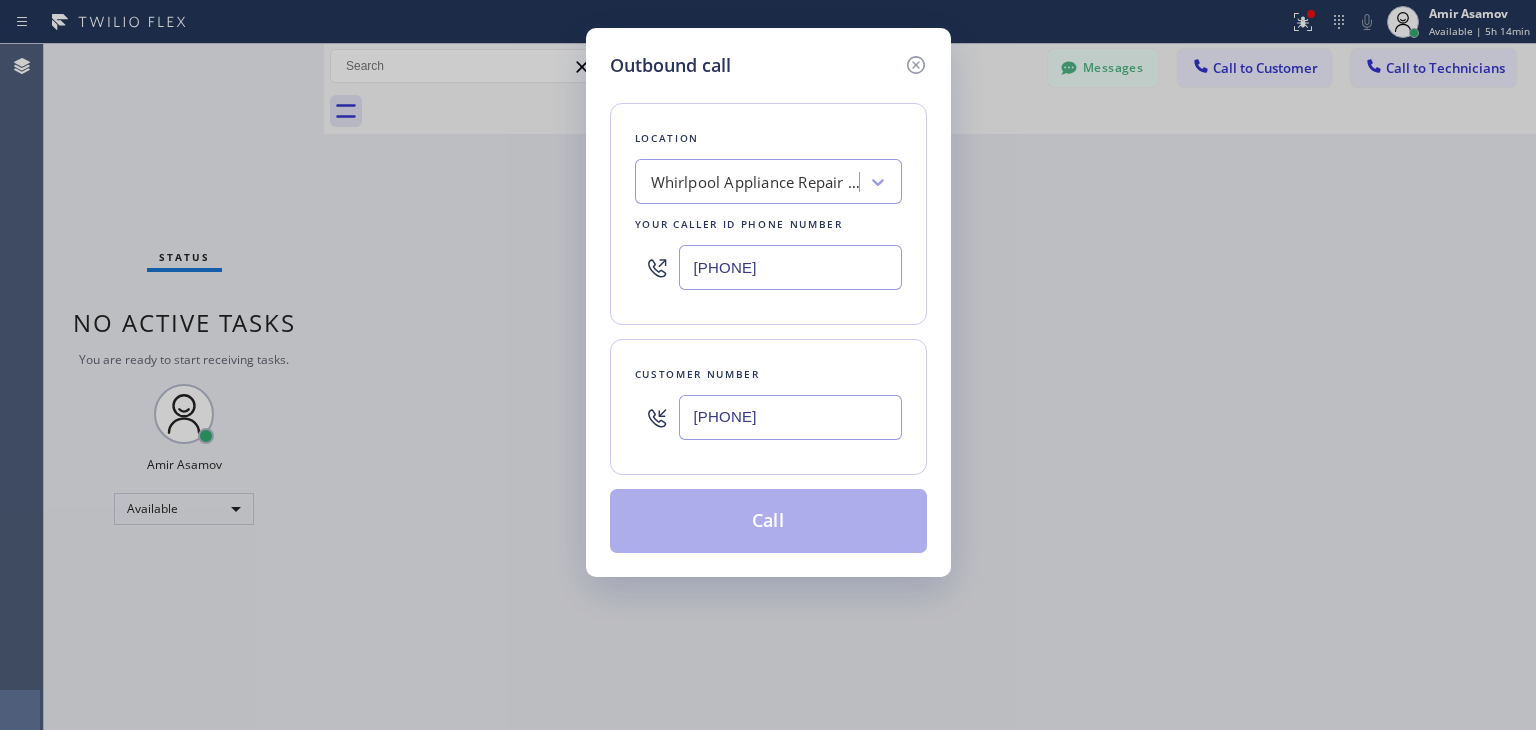 click on "[PHONE]" at bounding box center (790, 417) 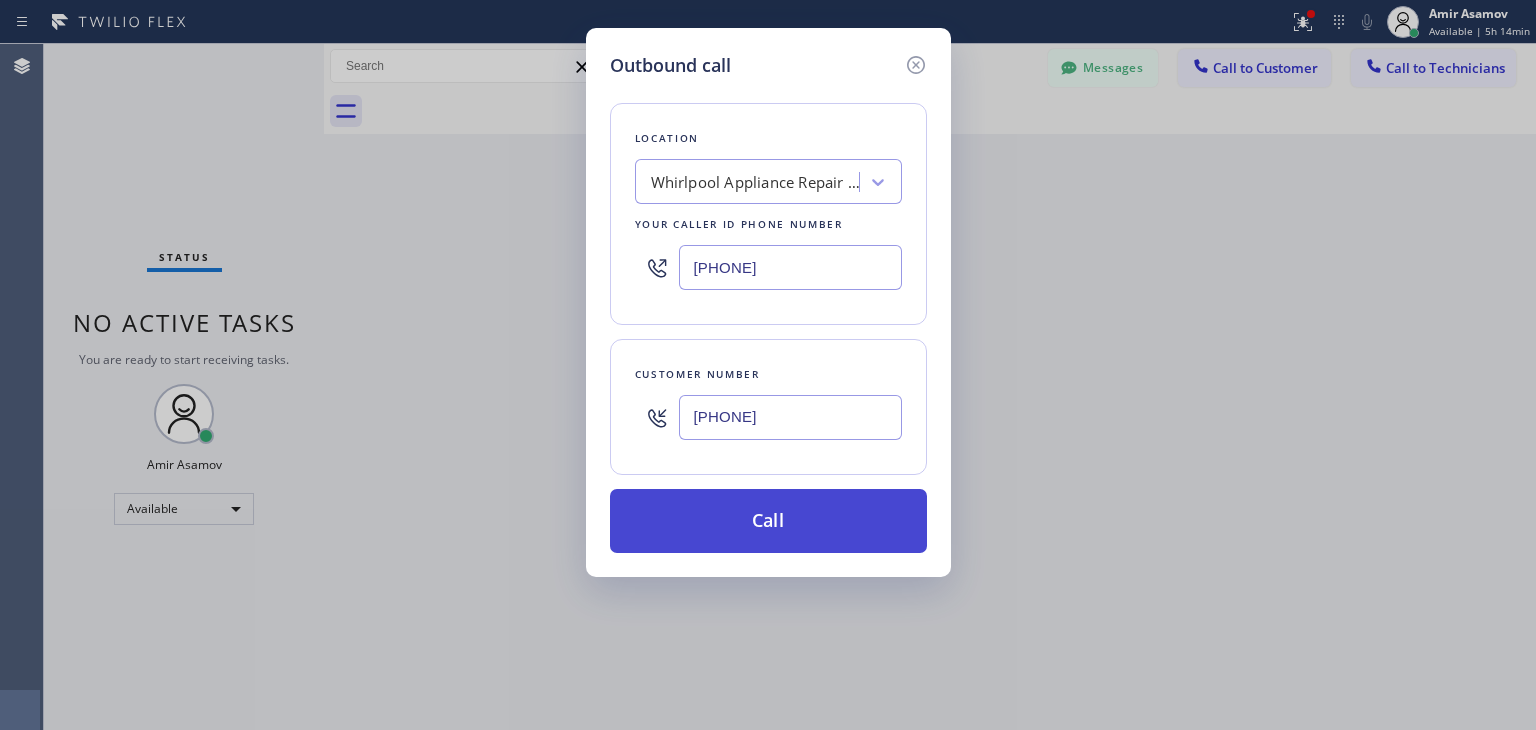 click on "Call" at bounding box center (768, 521) 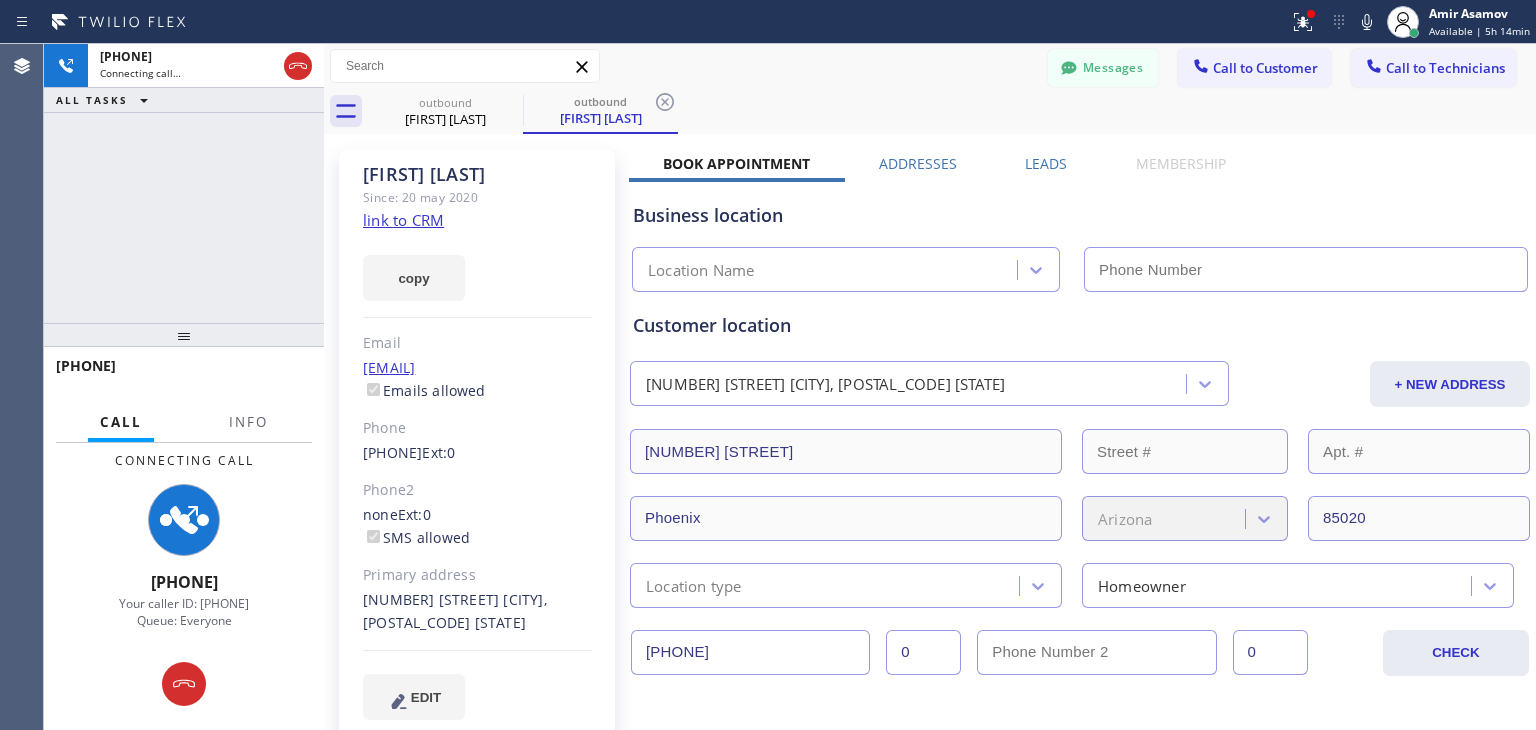 type on "[PHONE]" 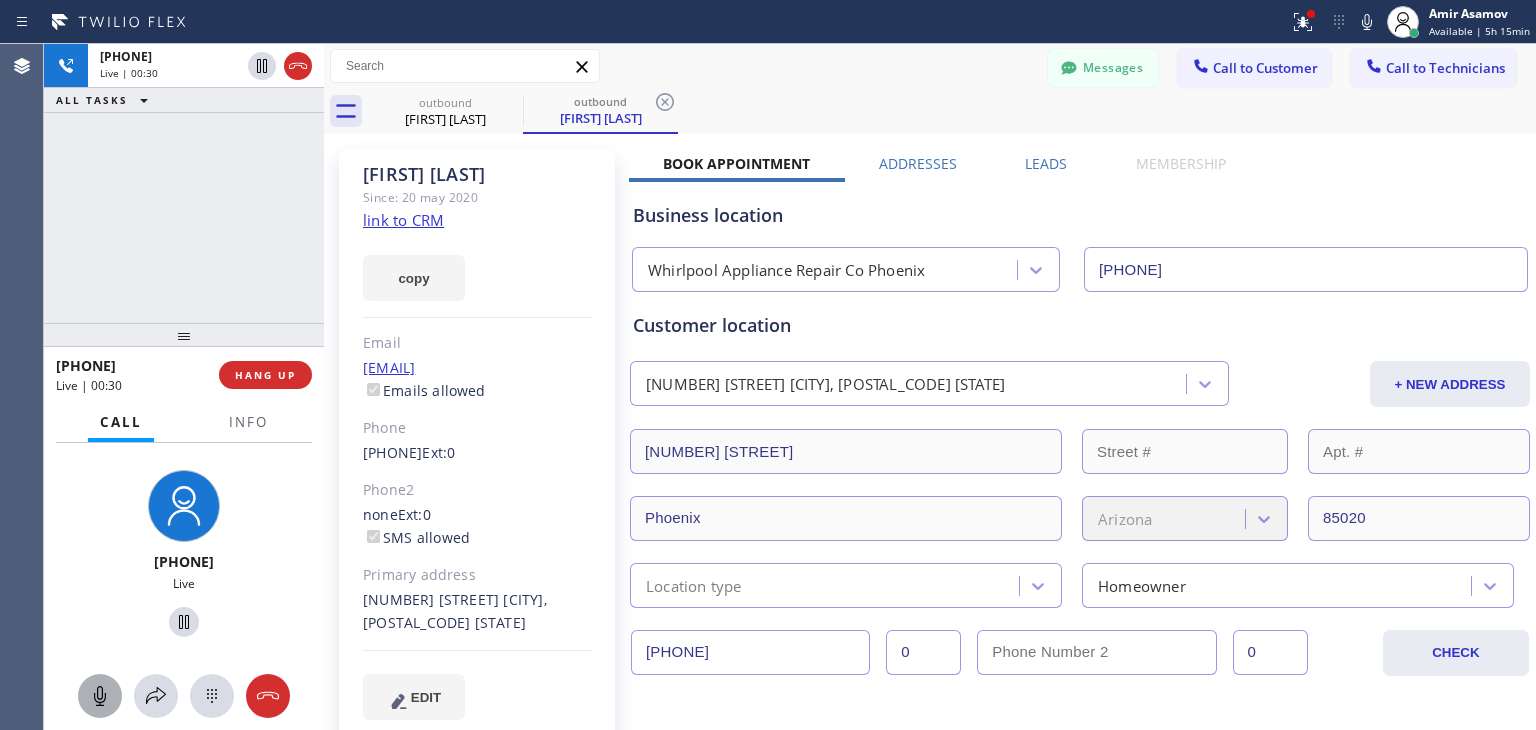 click 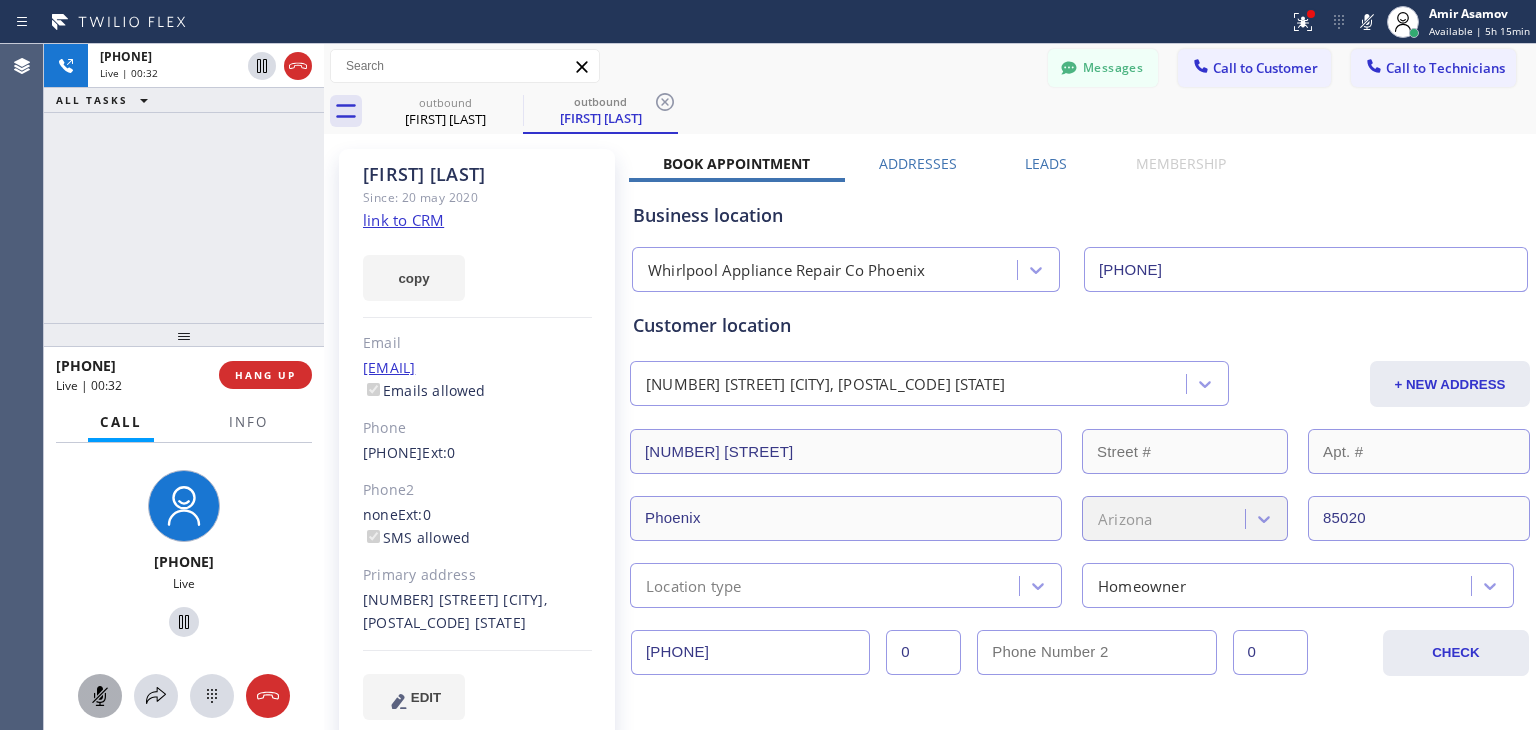 click 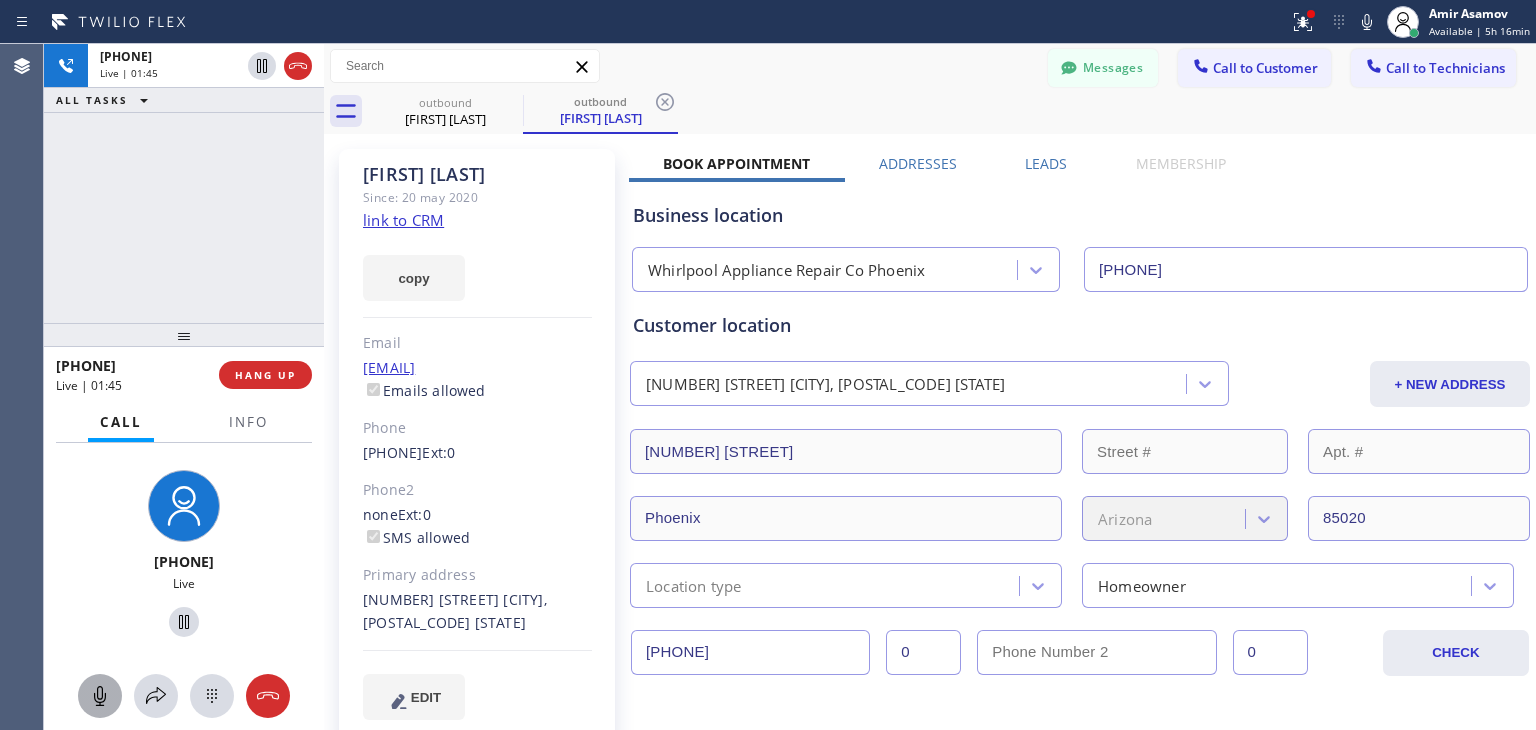 click on "Connecting Call [PHONE] Your caller id: [PHONE] Queue: Everyone Priority: 0 Customer Name: [LAST] [LAST] Phone: [PHONE] Address: Business location Name: Whirlpool Appliance Repair Co Phoenix Address: Phone: [PHONE] Call From City: State: Zipcode: Outbound call Location Whirlpool Appliance Repair Co Phoenix Your caller id phone number [PHONE] Customer number [PHONE] Call Transfer Back to Dashboard Change Sender ID Customers Technicians [PHONE] SEARCH RESULTS: MN [FIRST] [LAST] Hello [FIRST], I'm texting you from Viking Repair Service about your appt. We are sorry but our technician got stuck on his previous appt so his ETA is around 2-3pm. We are sorry for it. Please confirm if there is somebody to meet him. He will call 30 mins prior his arrival. Thank you! Best regards, Viking Repair Service DBA 5 Star Appliance Repair [PHONE] EA [FIRST] [LAST] PC VB DR" at bounding box center [790, 387] 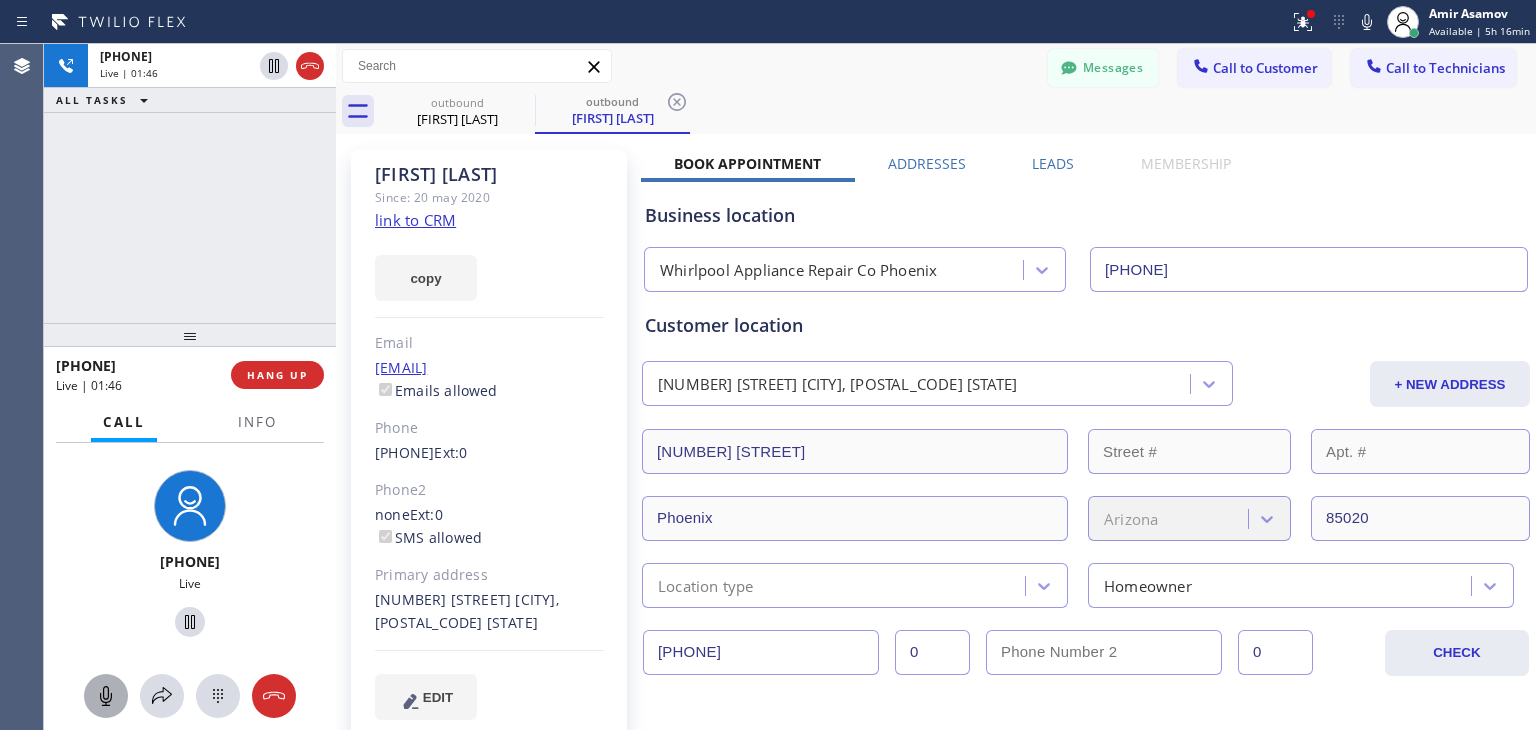 drag, startPoint x: 327, startPoint y: 267, endPoint x: 339, endPoint y: 268, distance: 12.0415945 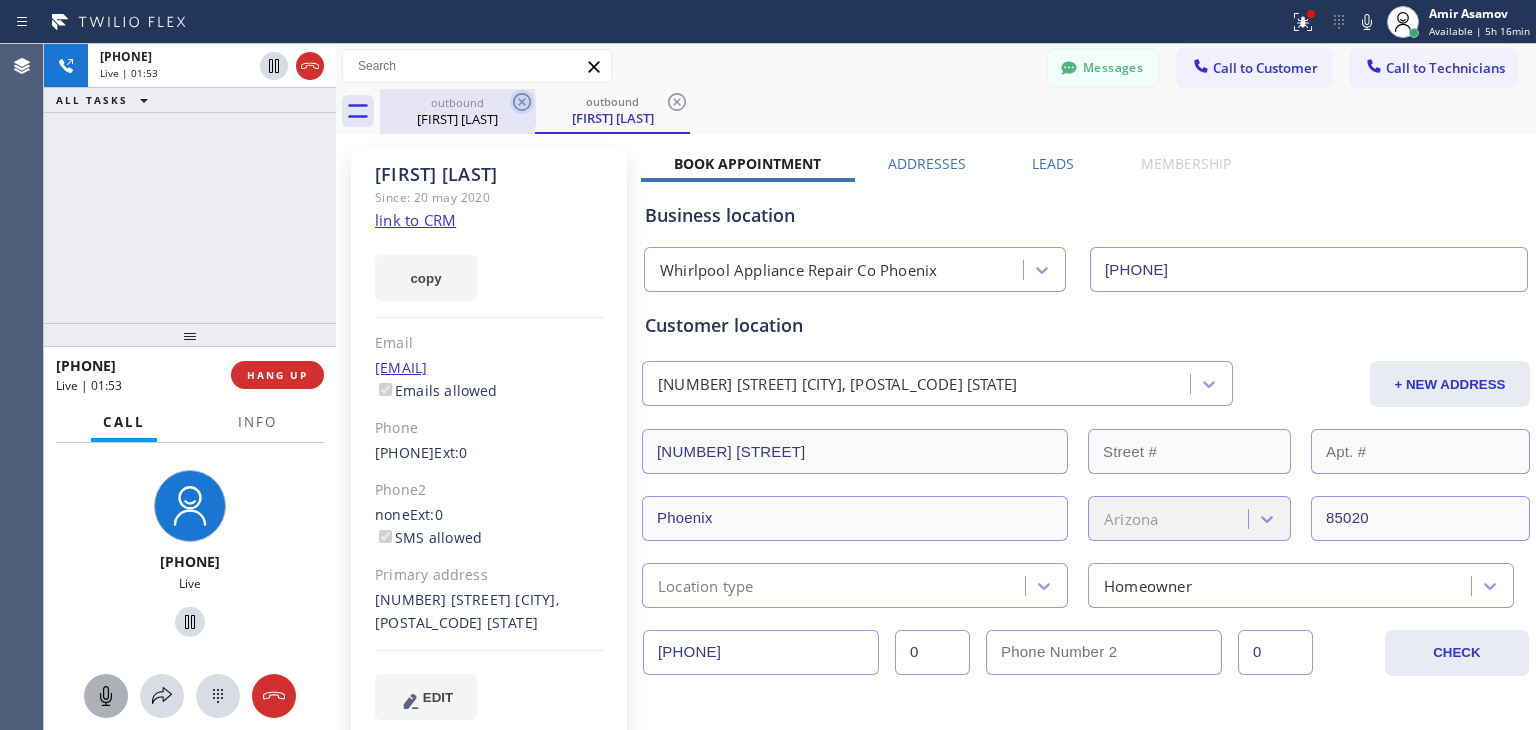 click 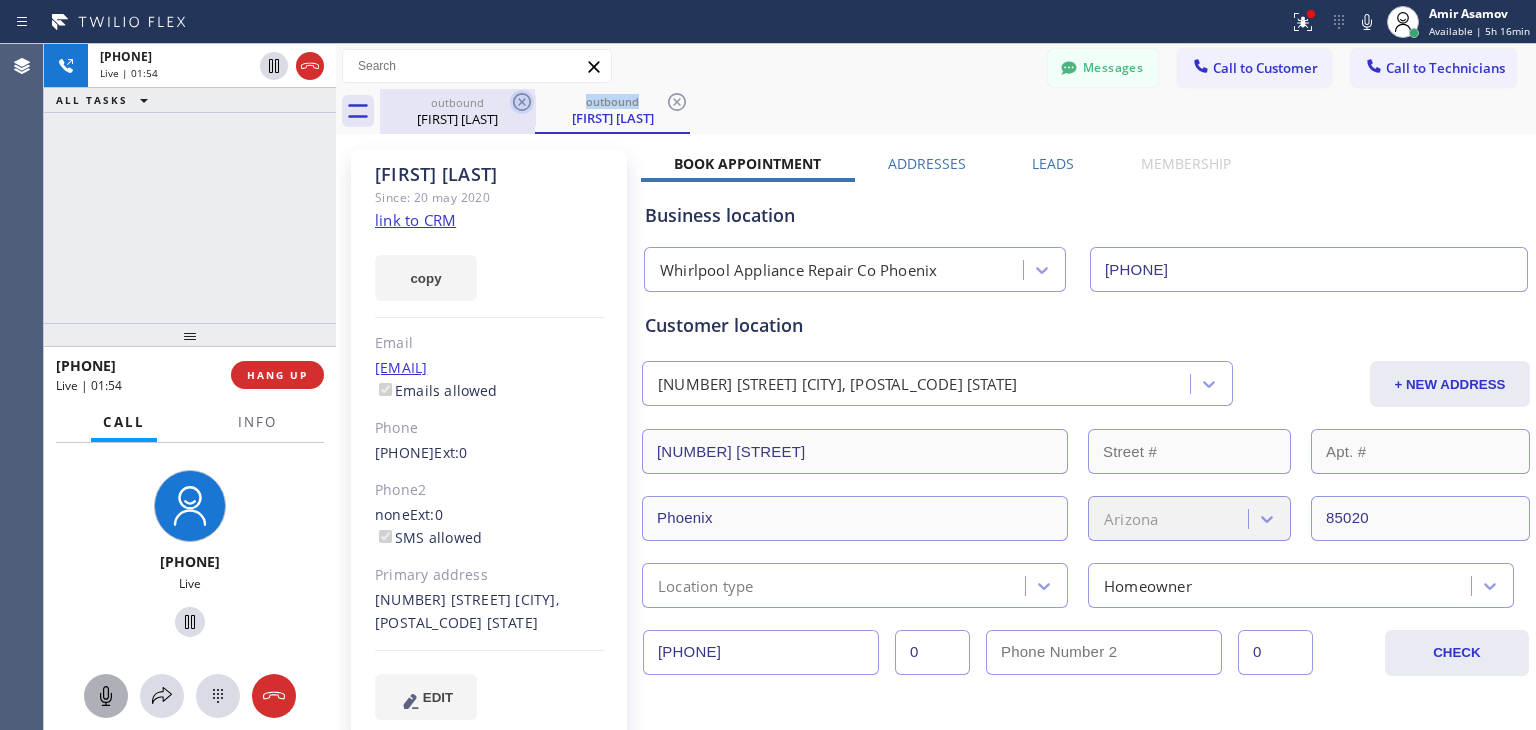 click 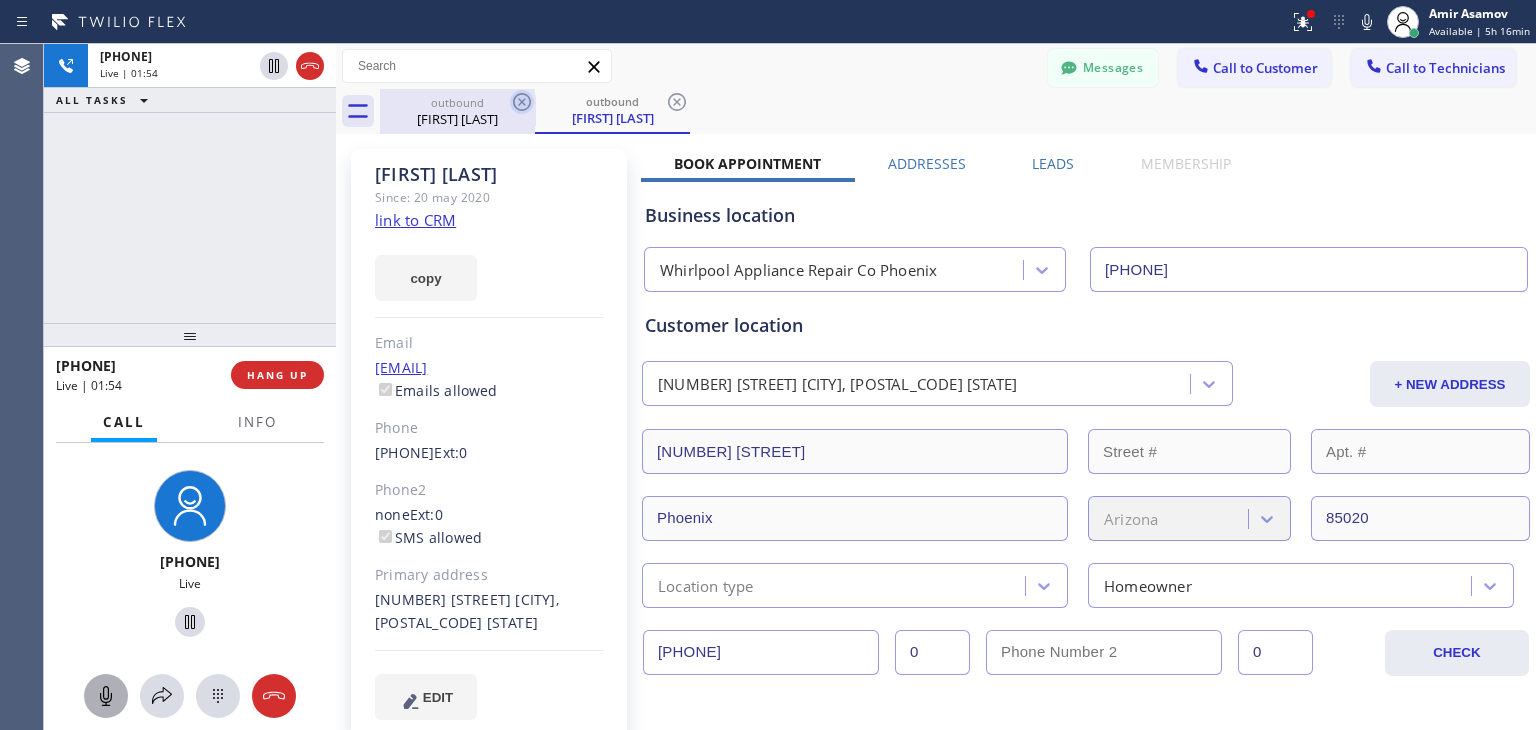 click 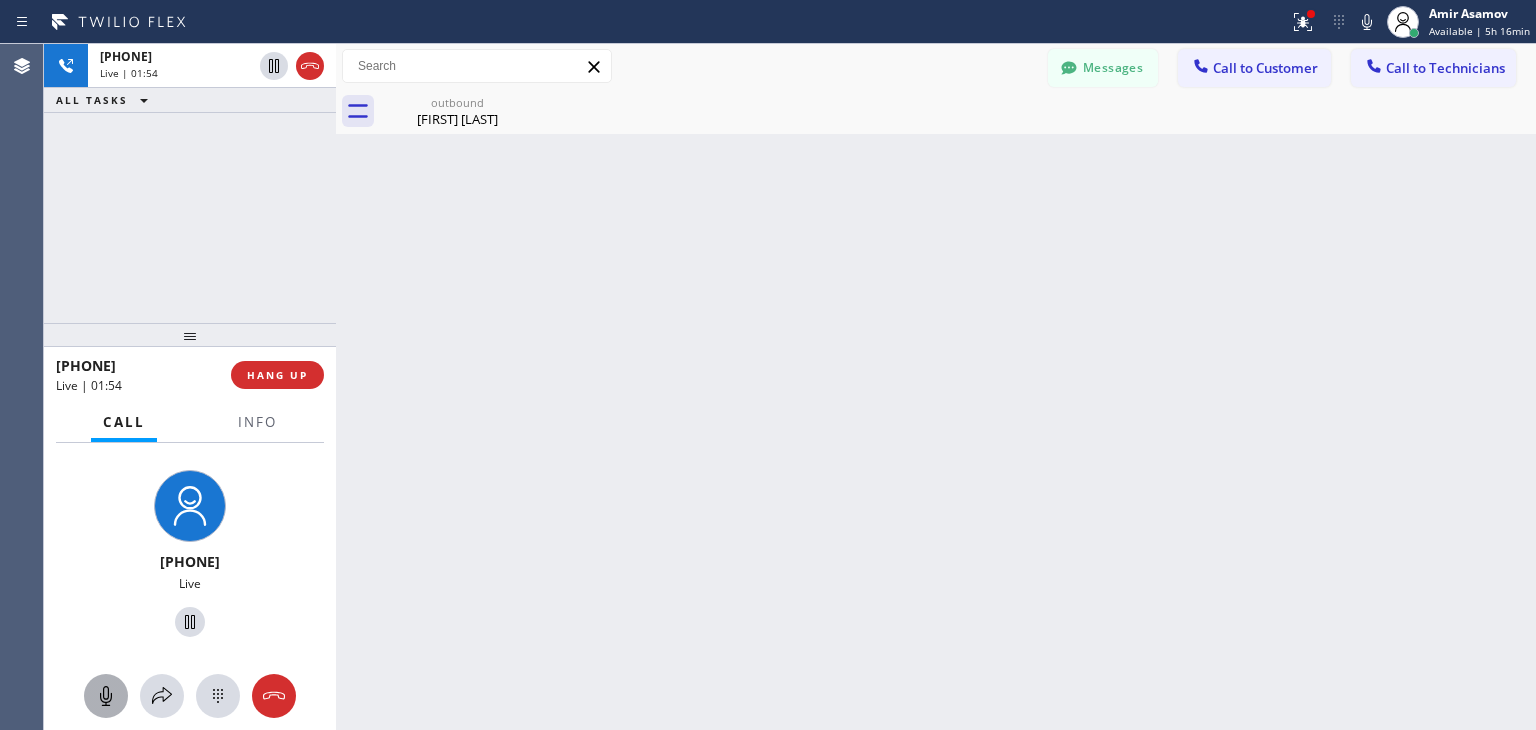 click 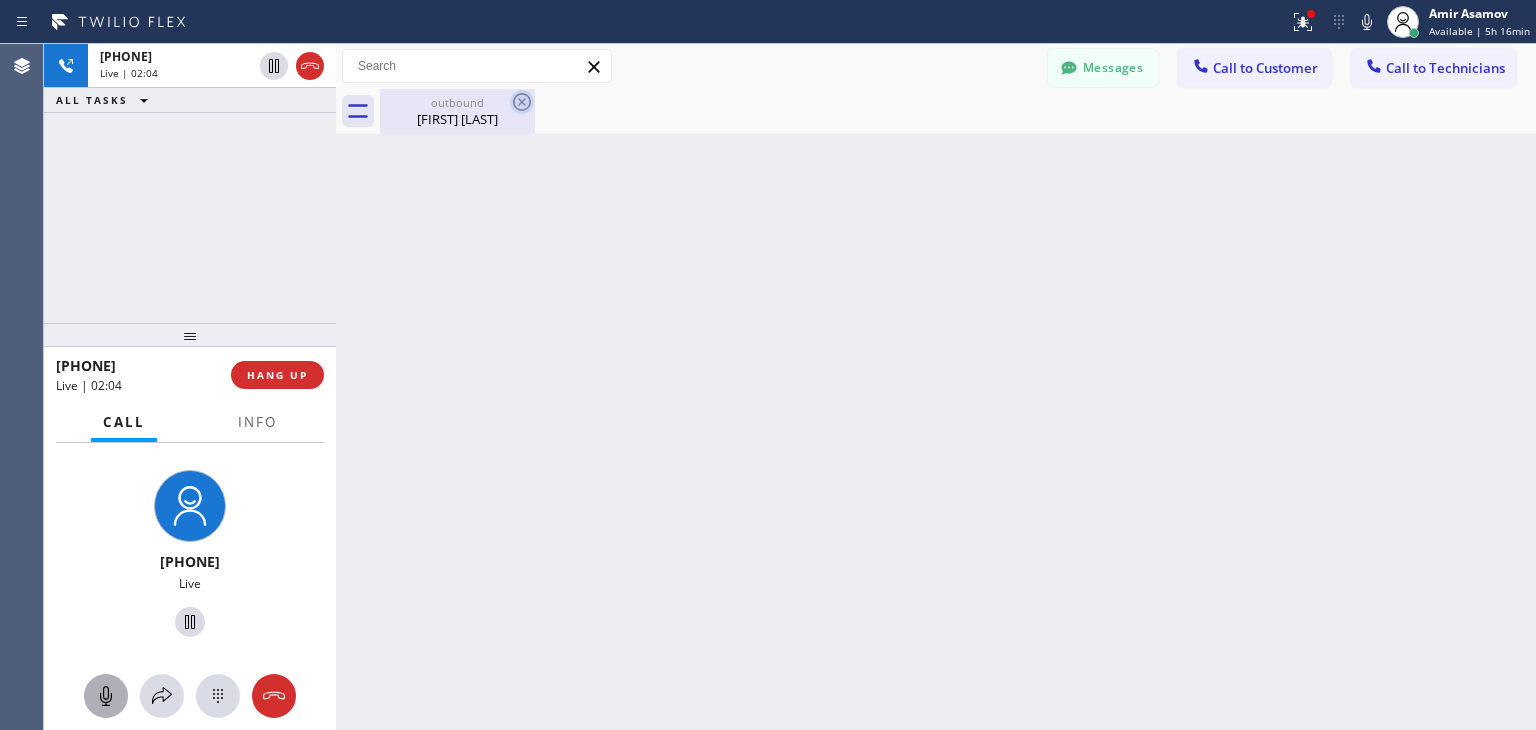 click 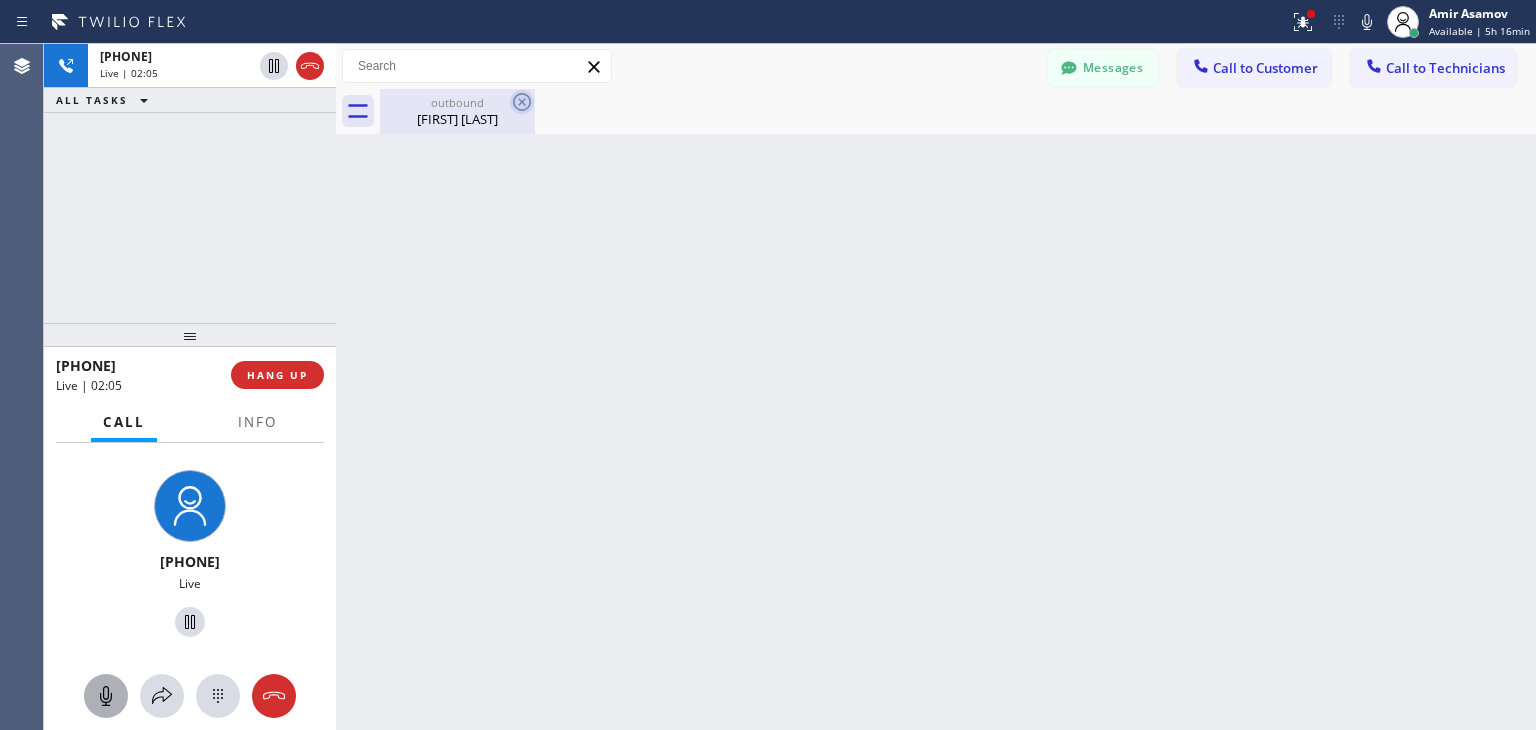 click 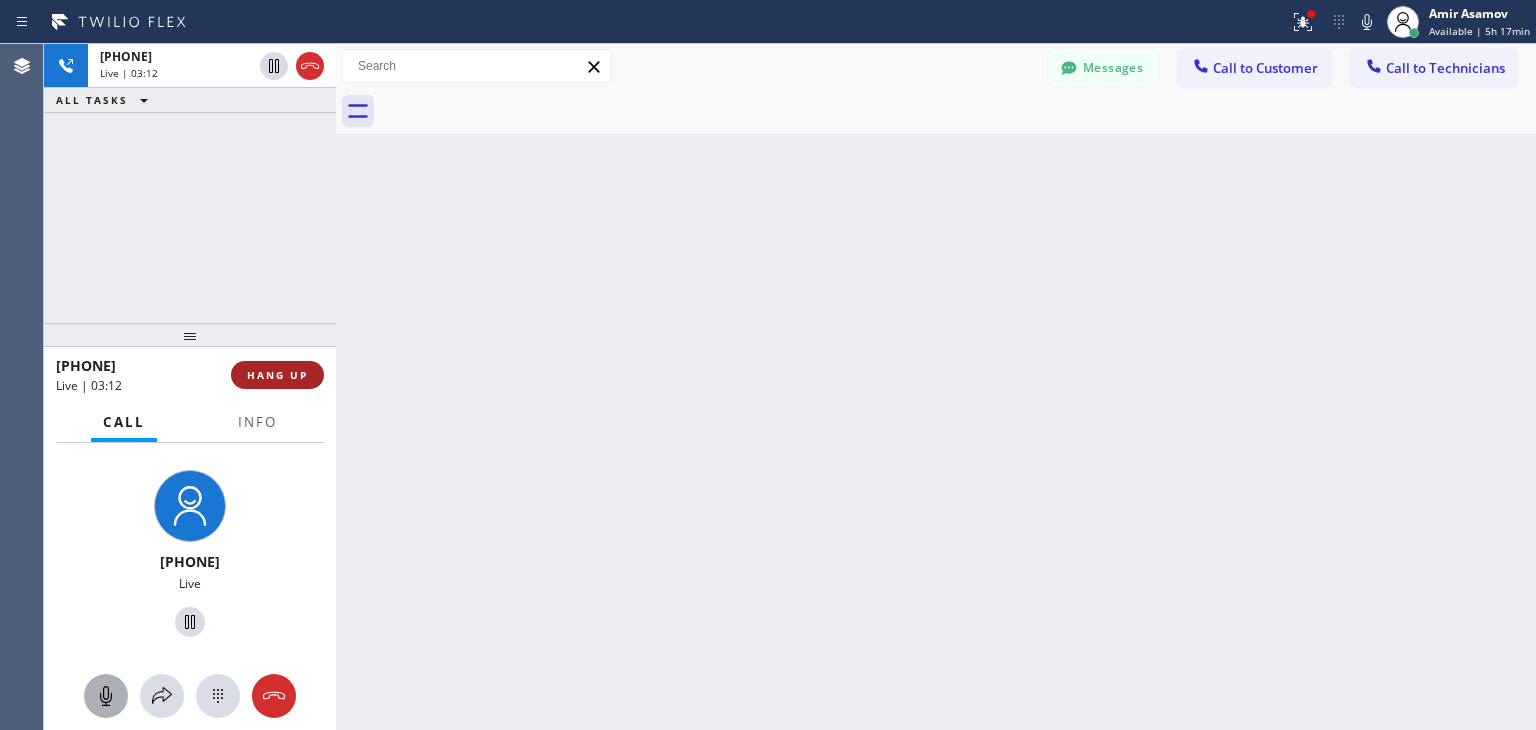 click on "HANG UP" at bounding box center (277, 375) 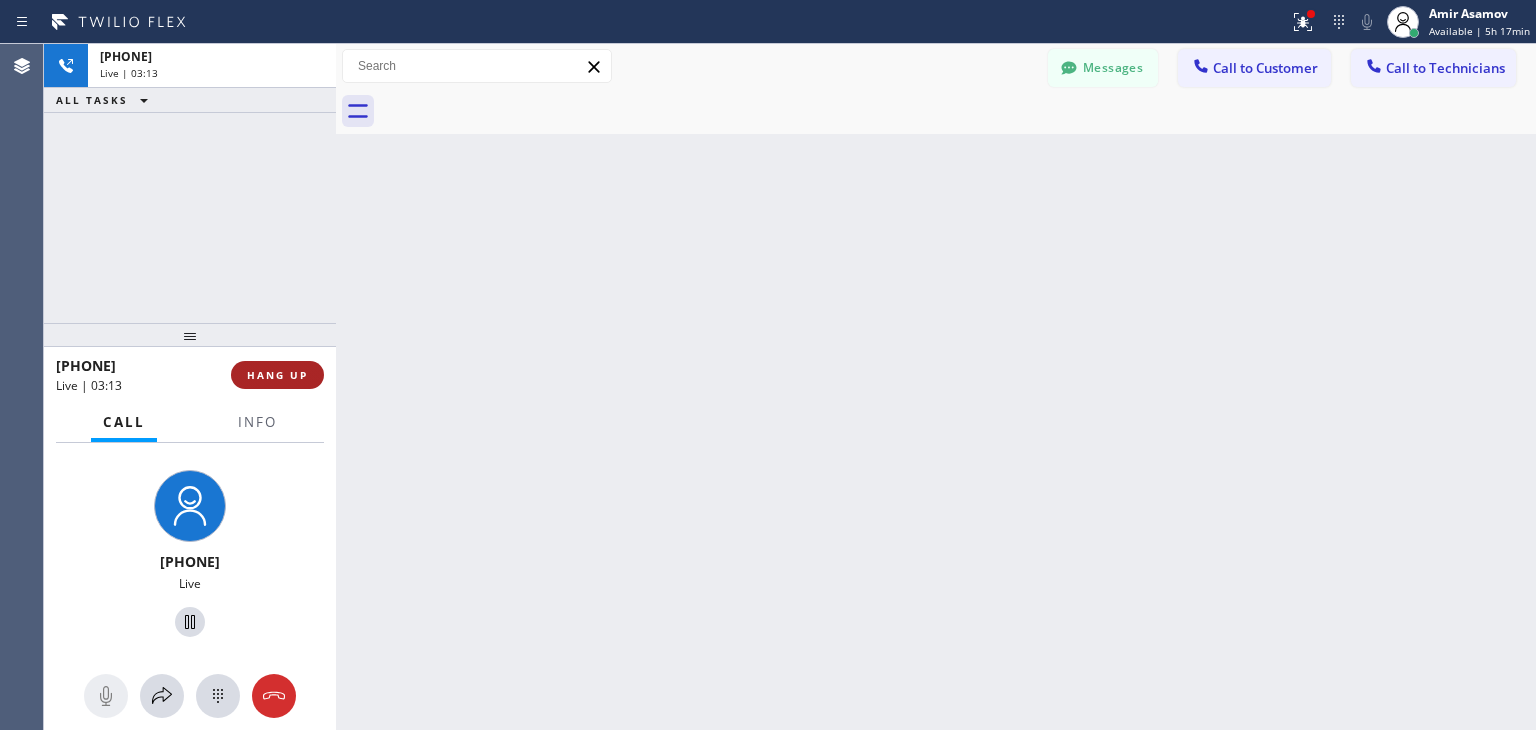 click on "HANG UP" at bounding box center [277, 375] 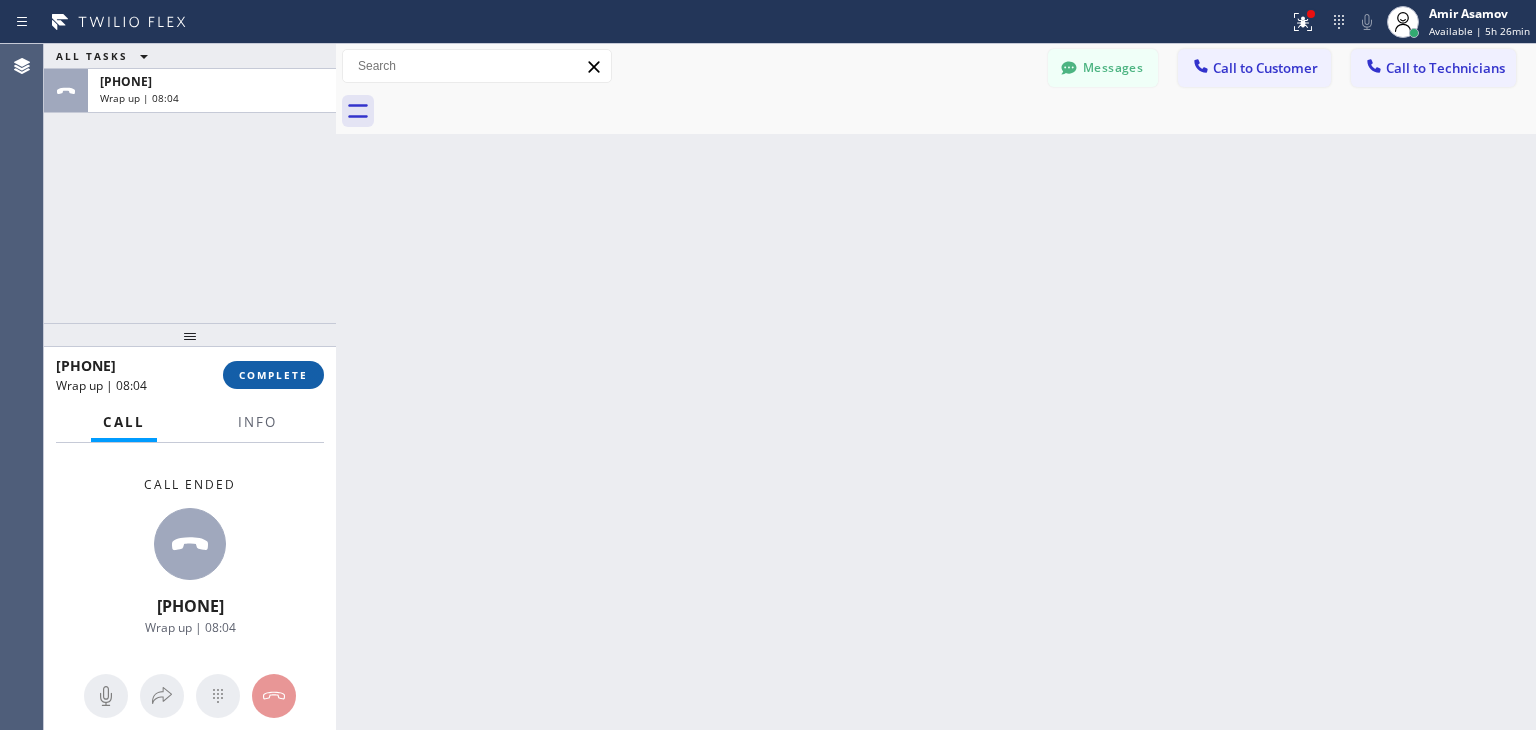 click on "COMPLETE" at bounding box center (273, 375) 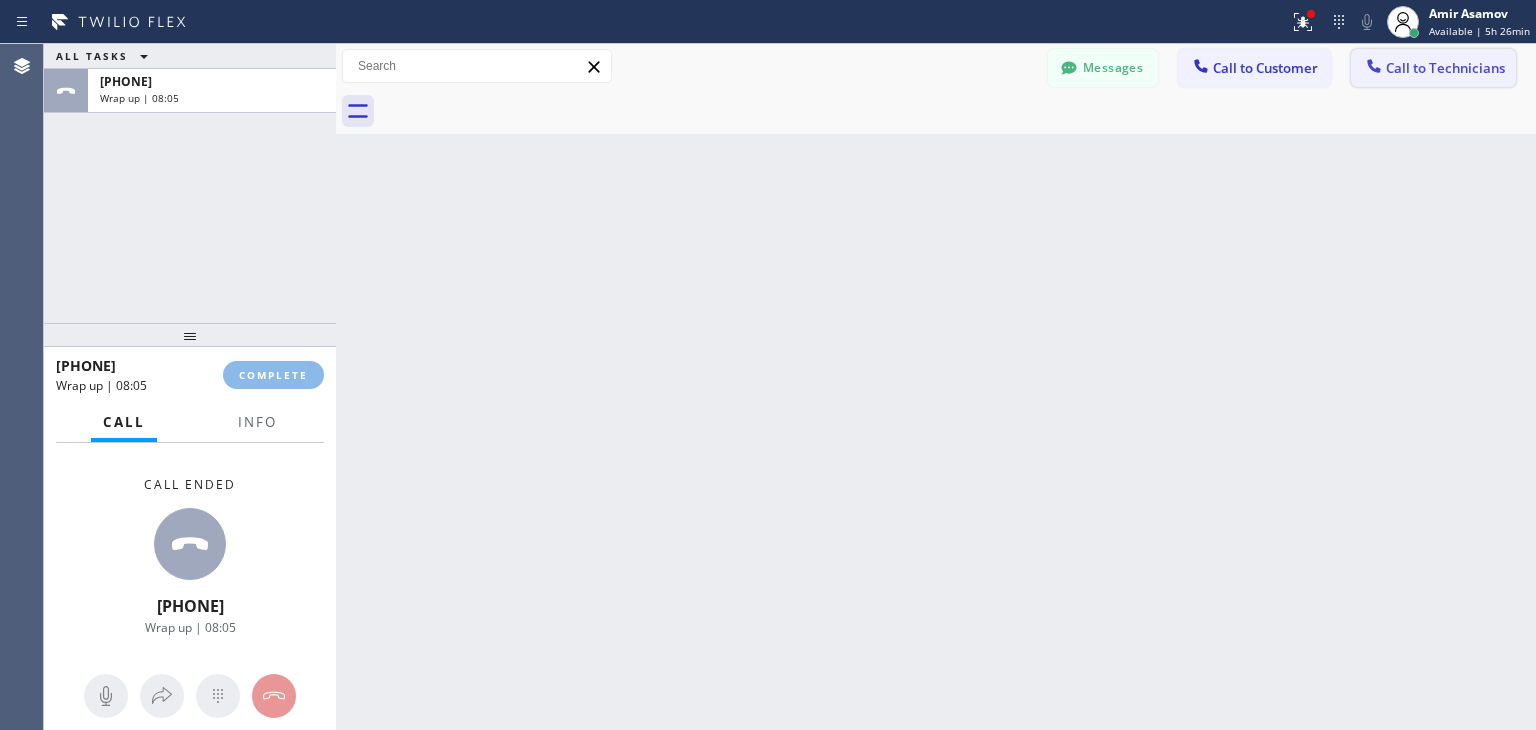 click on "Call to Technicians" at bounding box center [1445, 68] 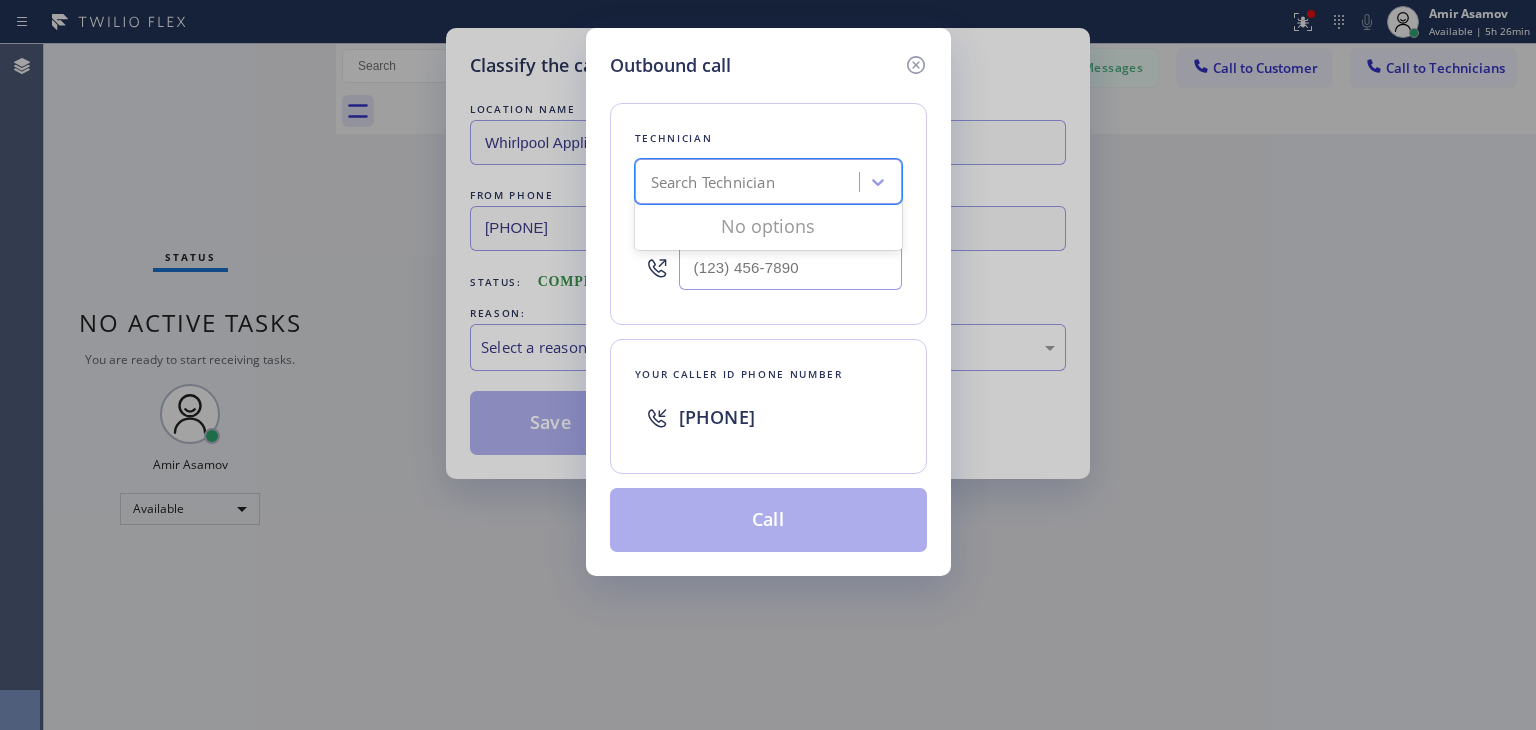 click on "Search Technician" at bounding box center (713, 182) 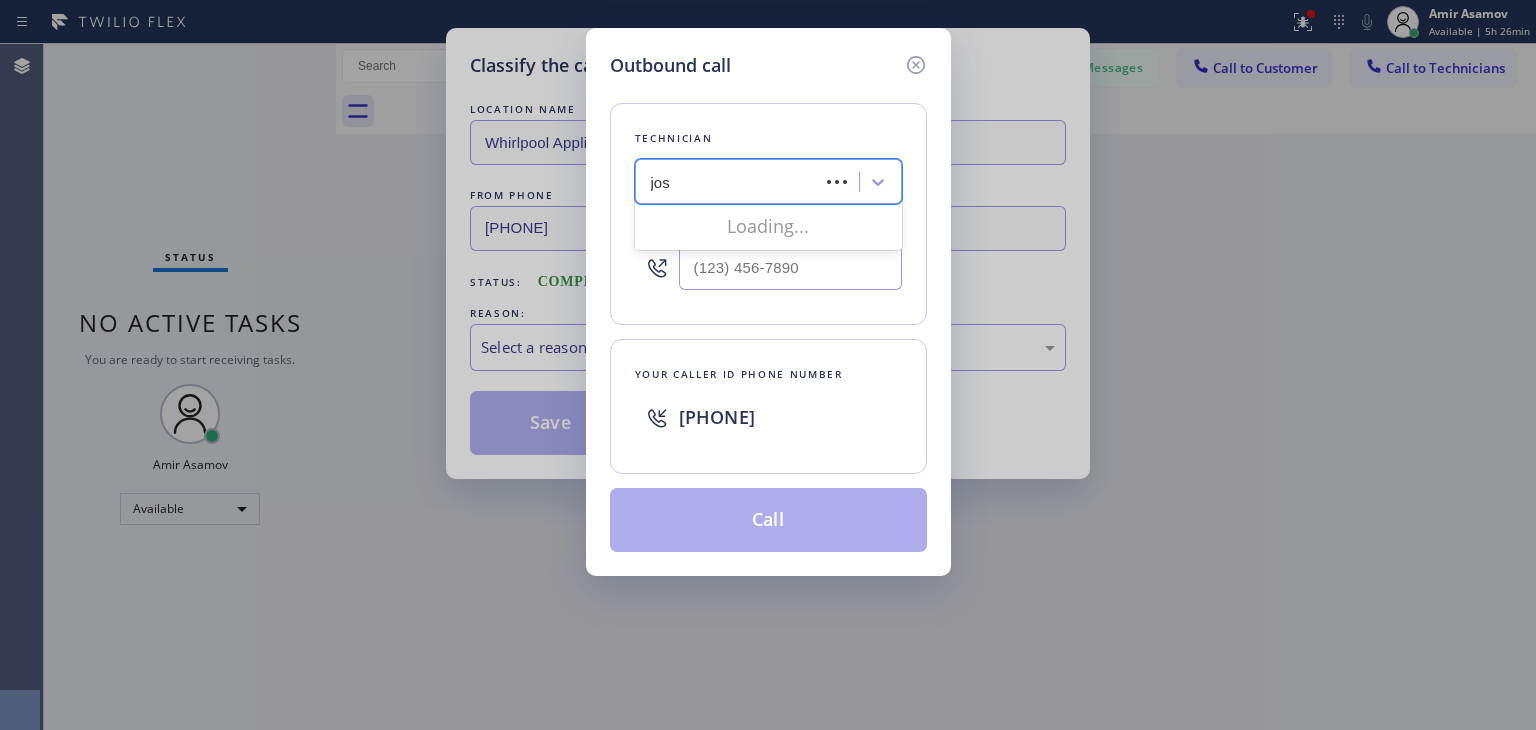 type on "josh" 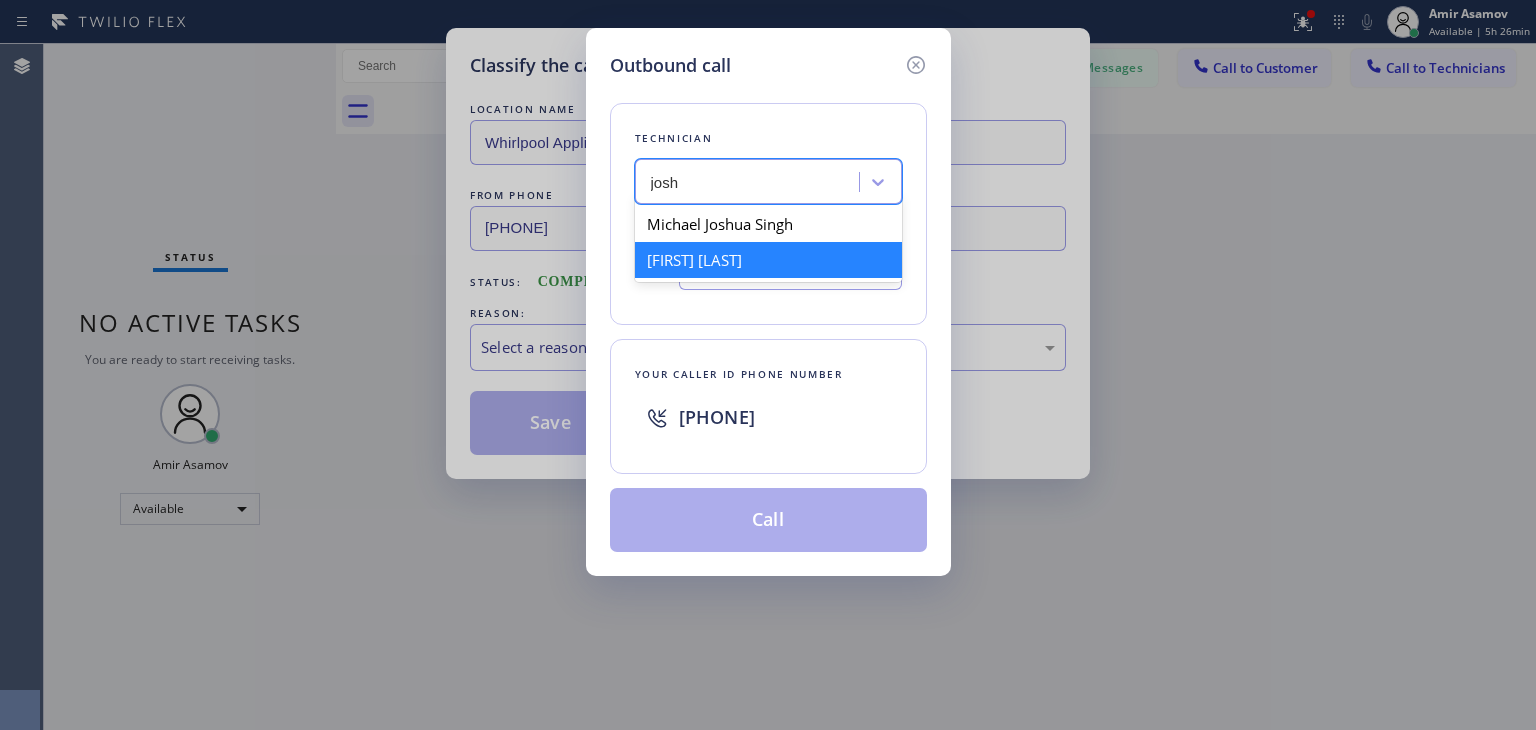 click on "[FIRST] [LAST]" at bounding box center (768, 260) 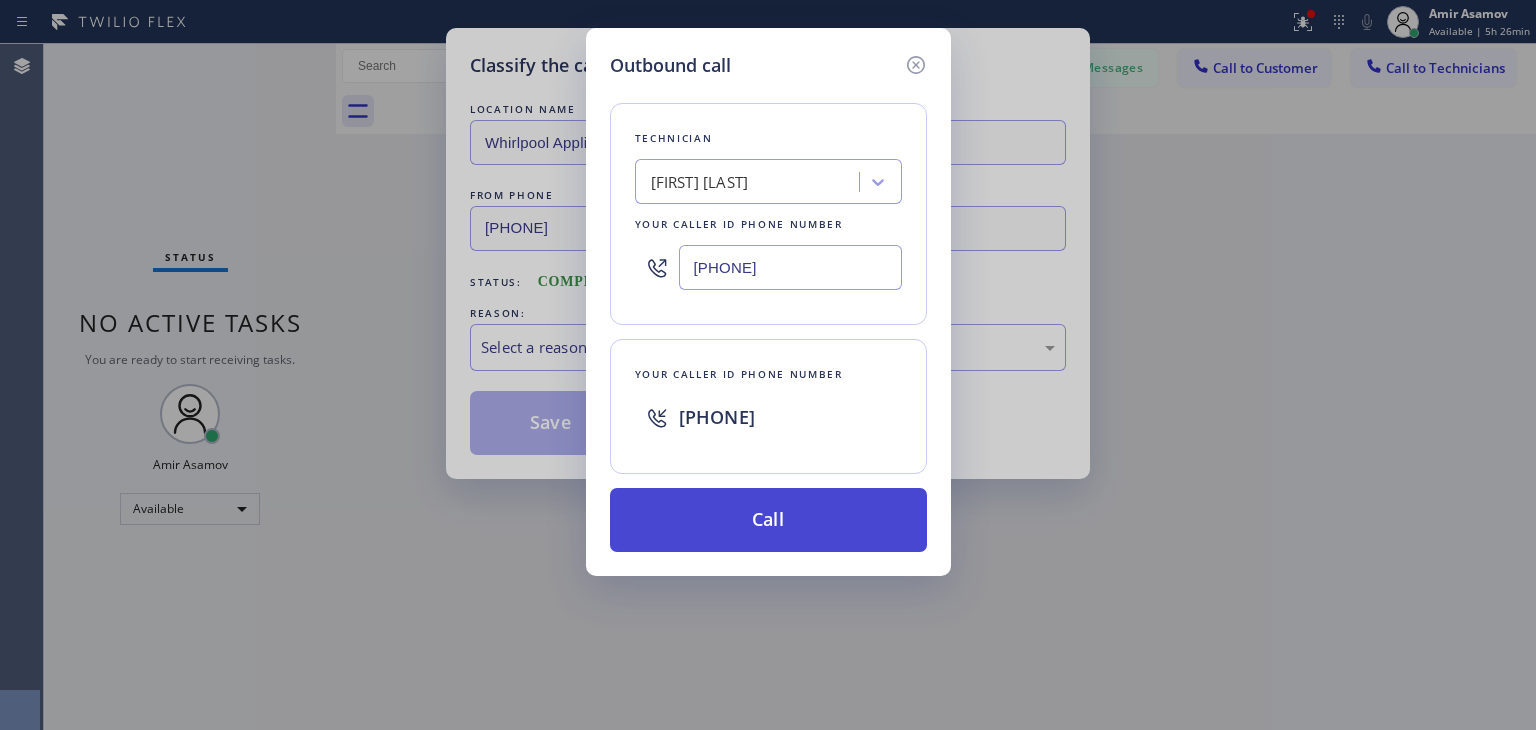 click on "Call" at bounding box center (768, 520) 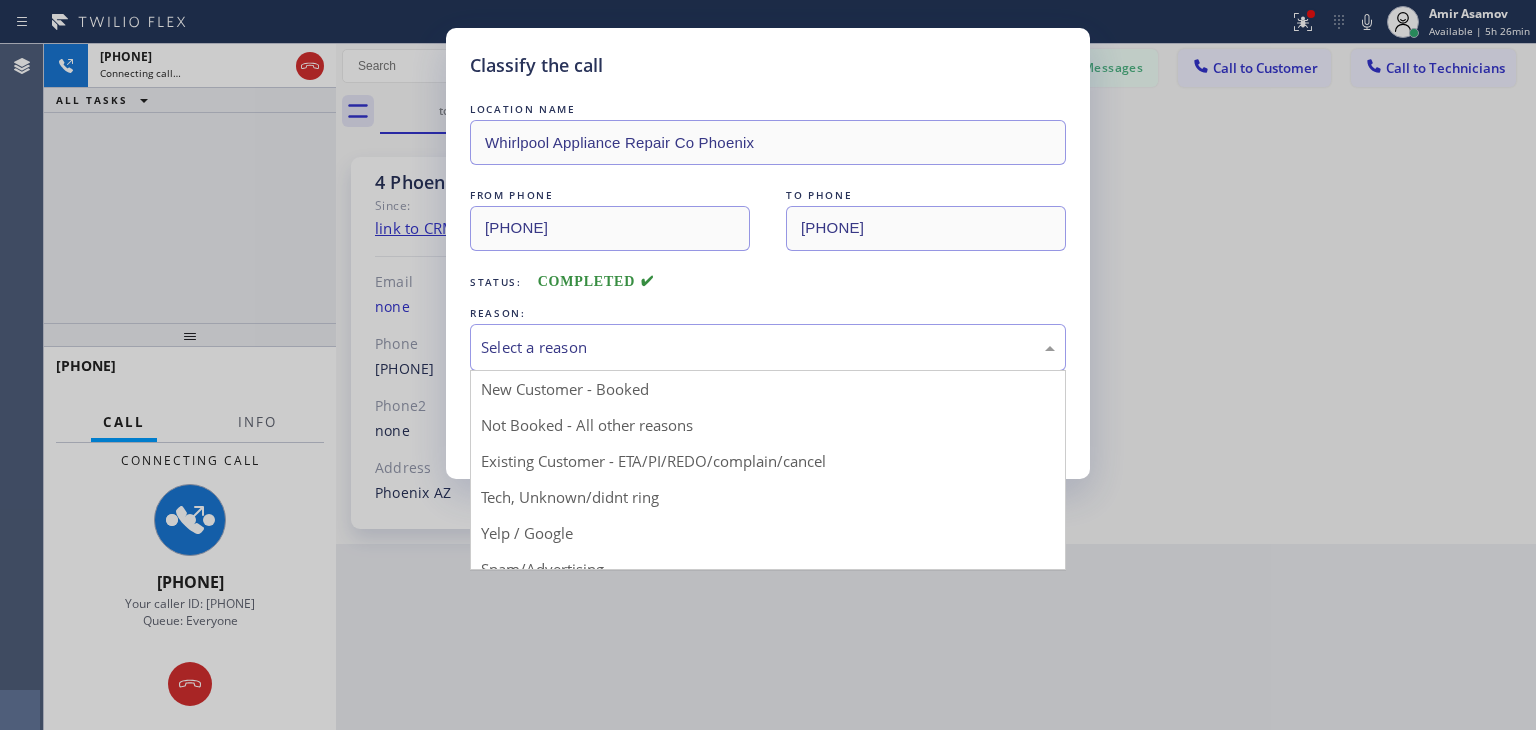 click on "Select a reason" at bounding box center [768, 347] 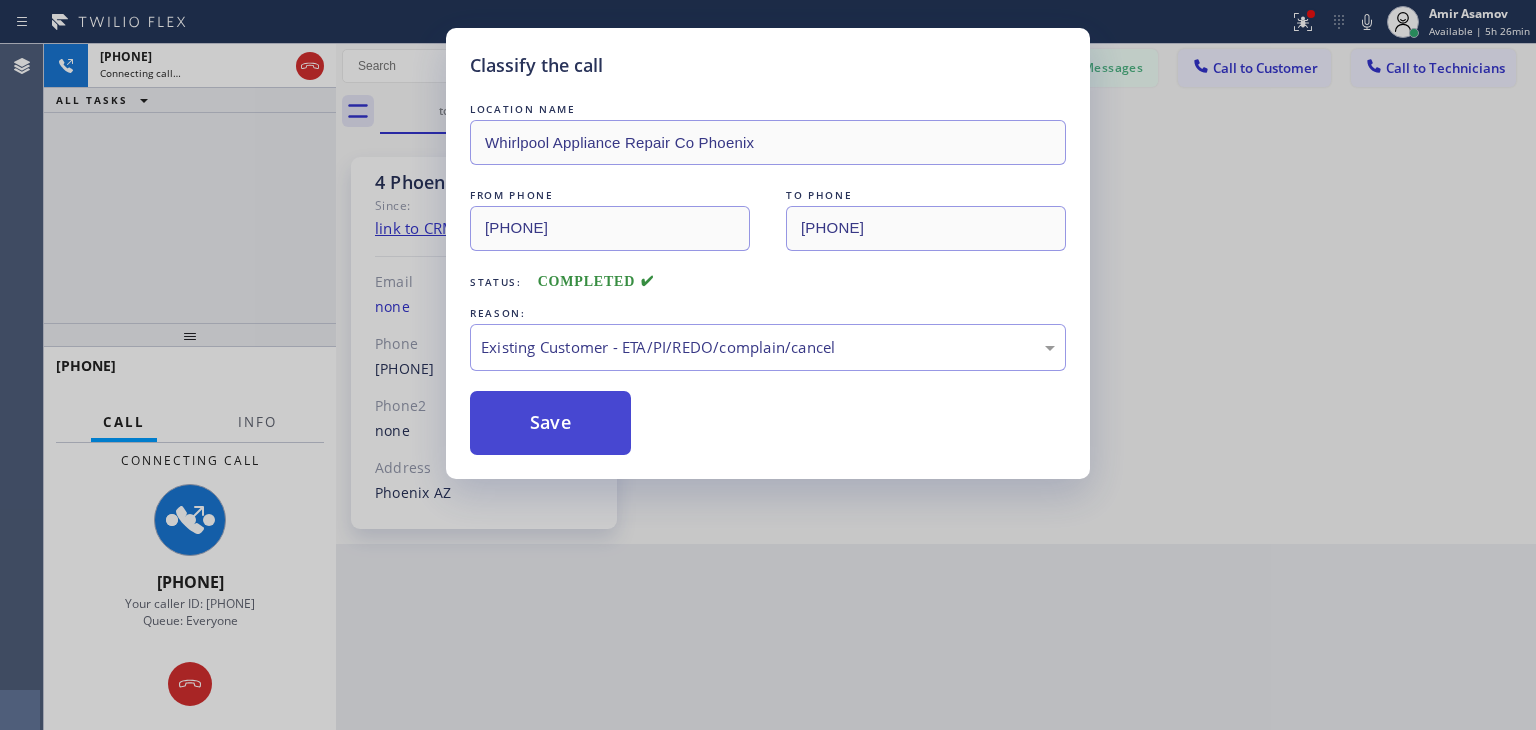 click on "Save" at bounding box center (550, 423) 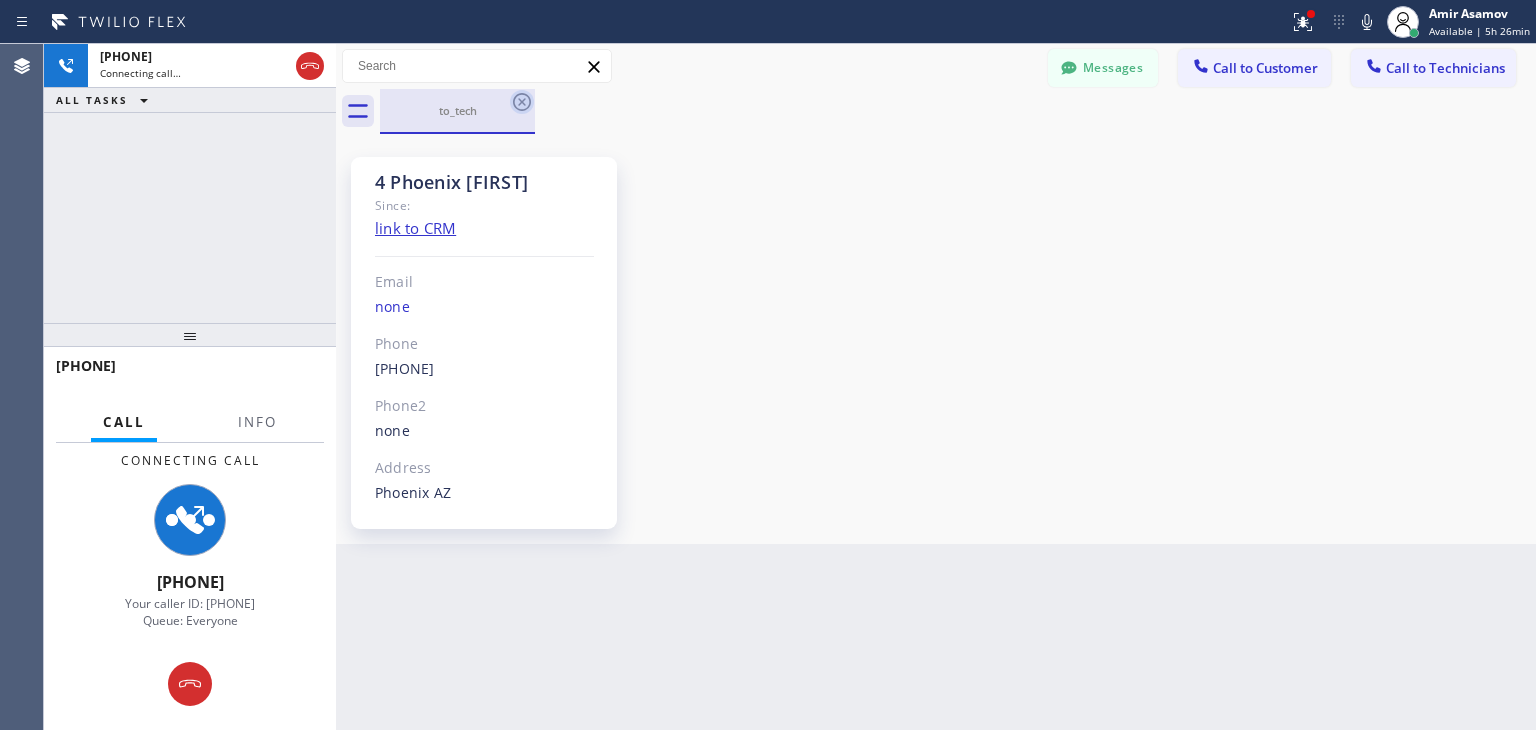 click 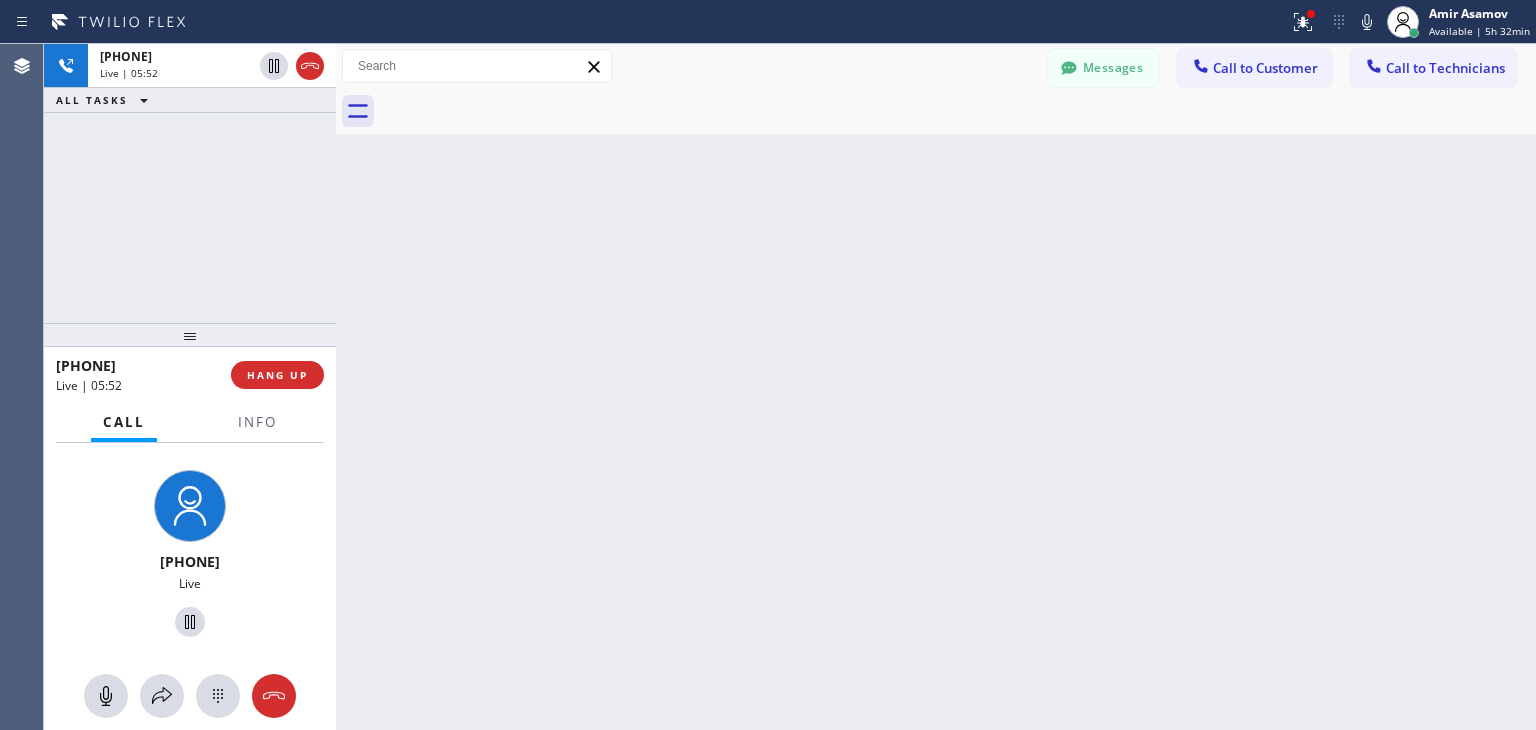 click at bounding box center (336, 387) 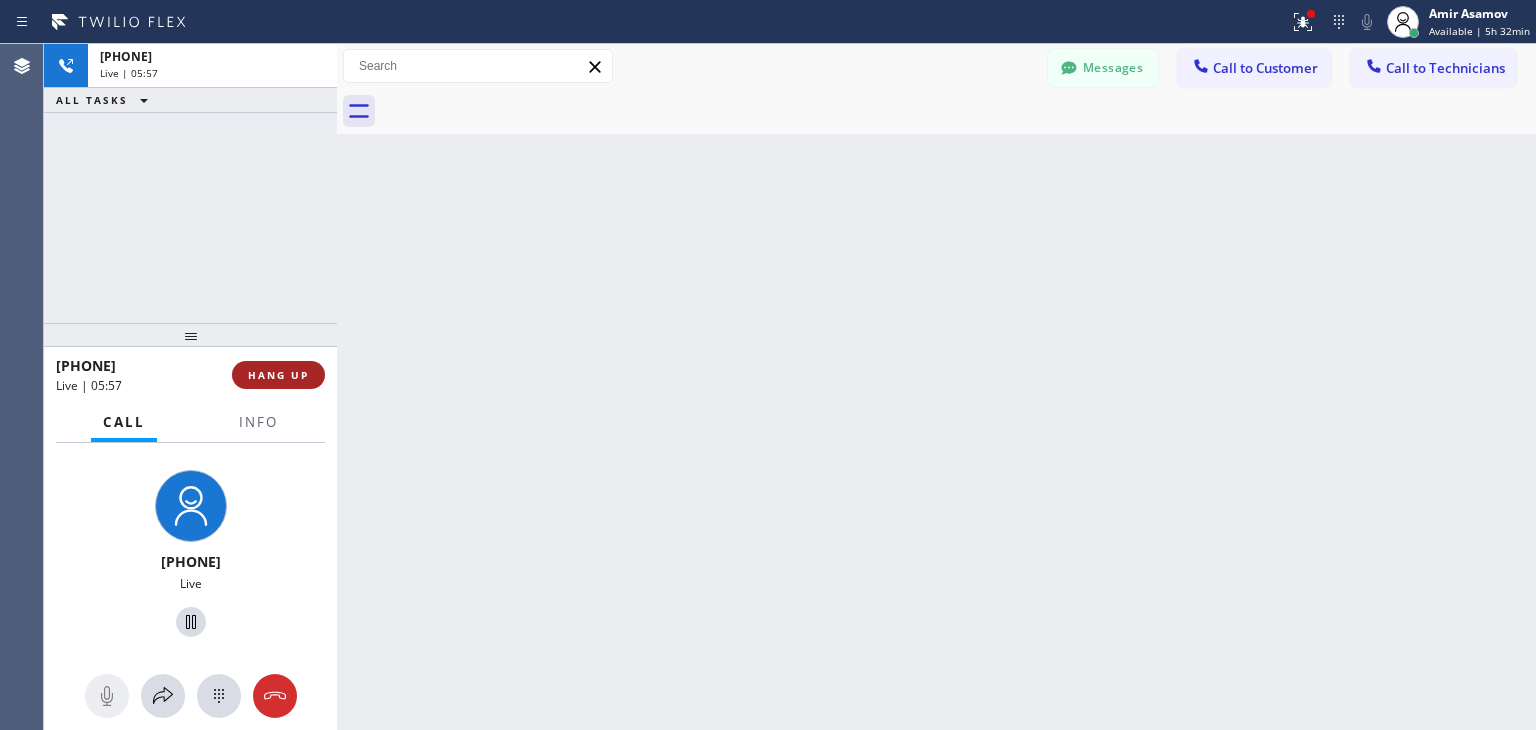 click on "HANG UP" at bounding box center (278, 375) 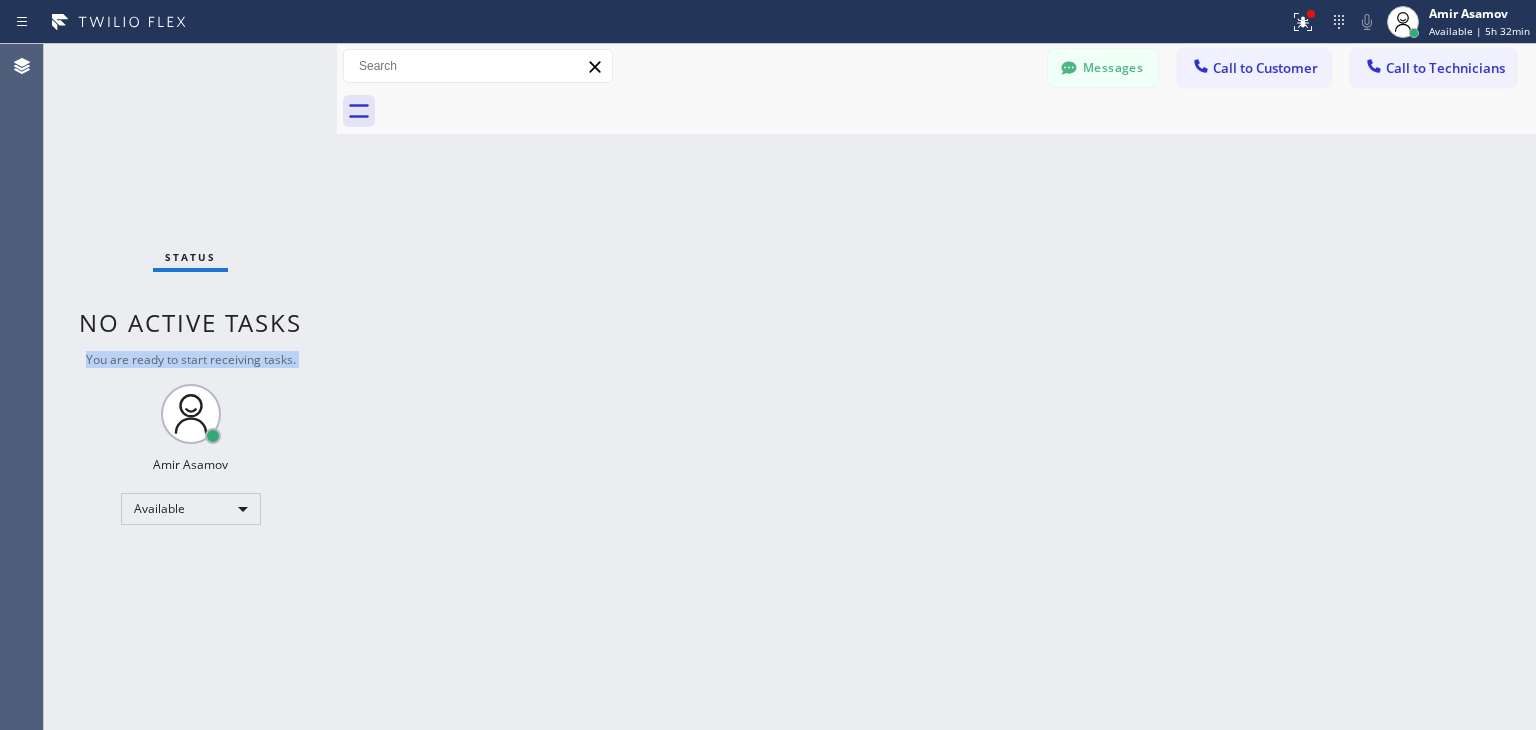 click on "Status No active tasks You are ready to start receiving tasks. [FIRST] [LAST] Available" at bounding box center [190, 387] 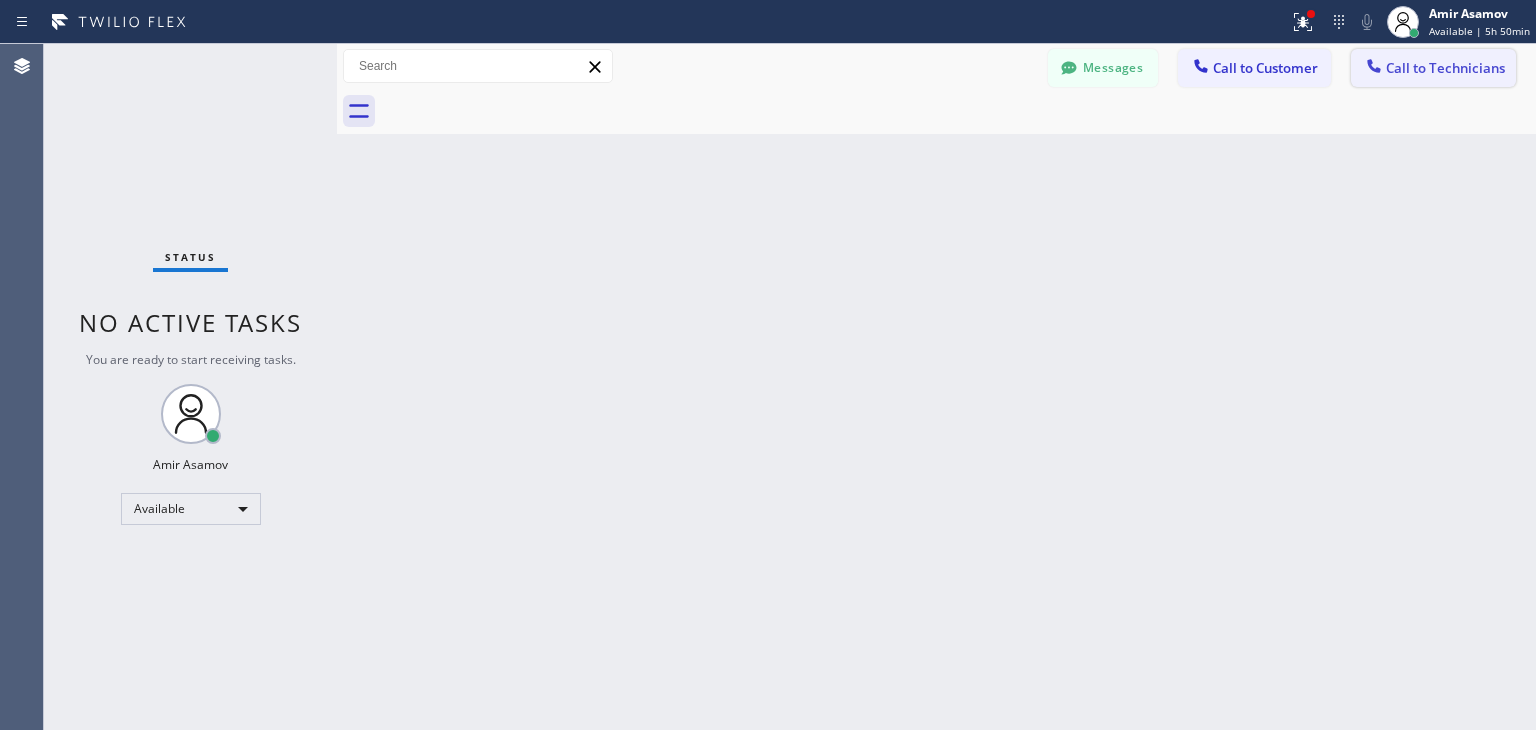 click on "Call to Technicians" at bounding box center [1433, 68] 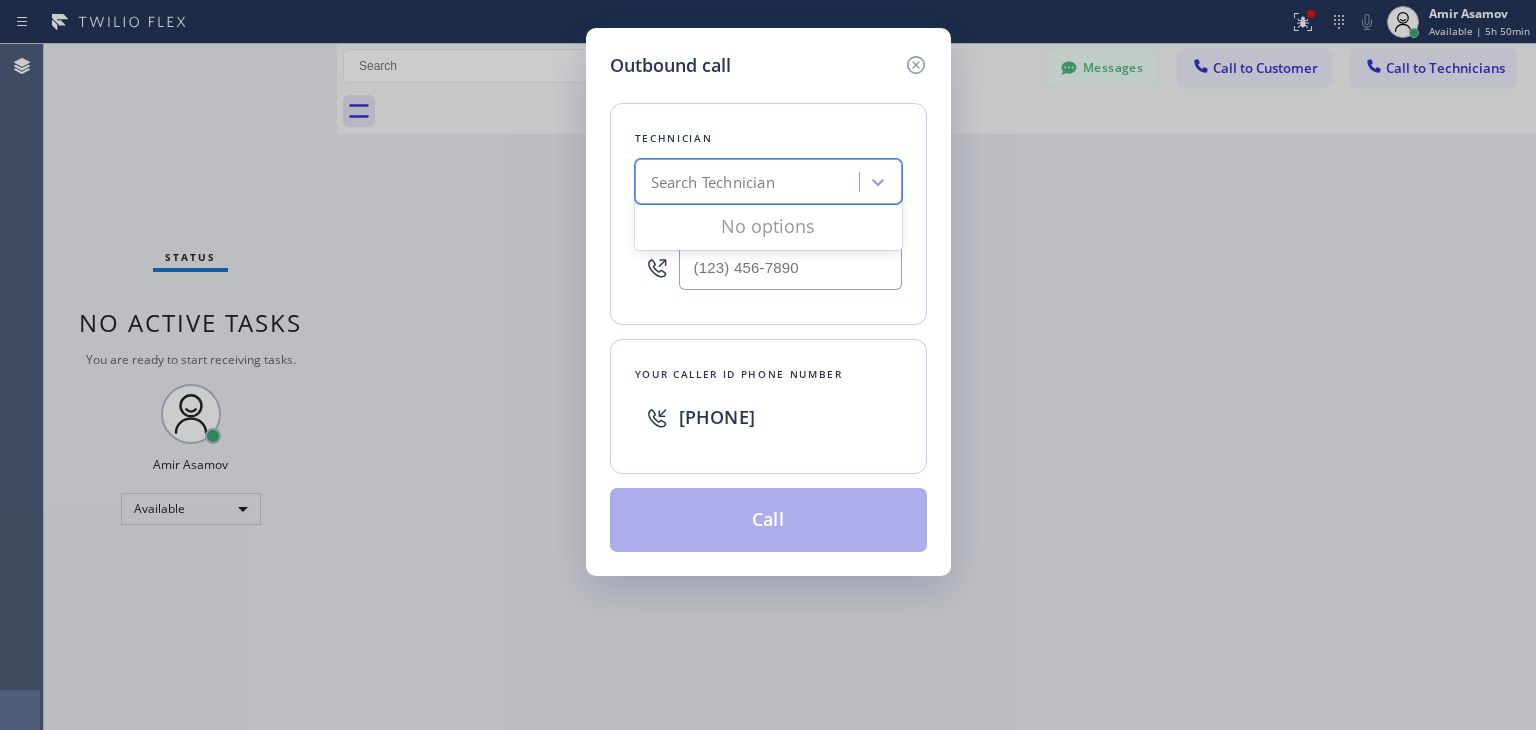 click on "Search Technician" at bounding box center (750, 182) 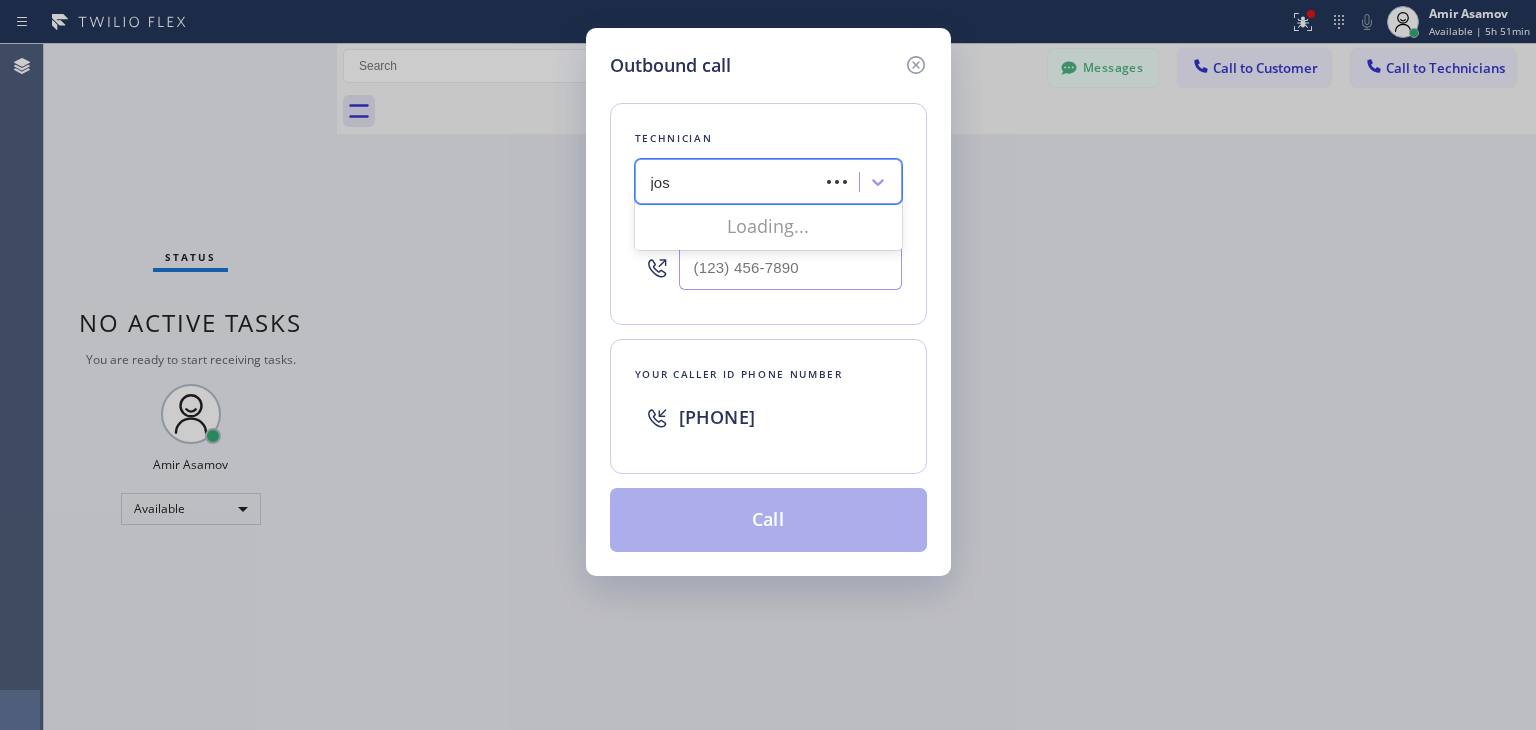 type on "josh" 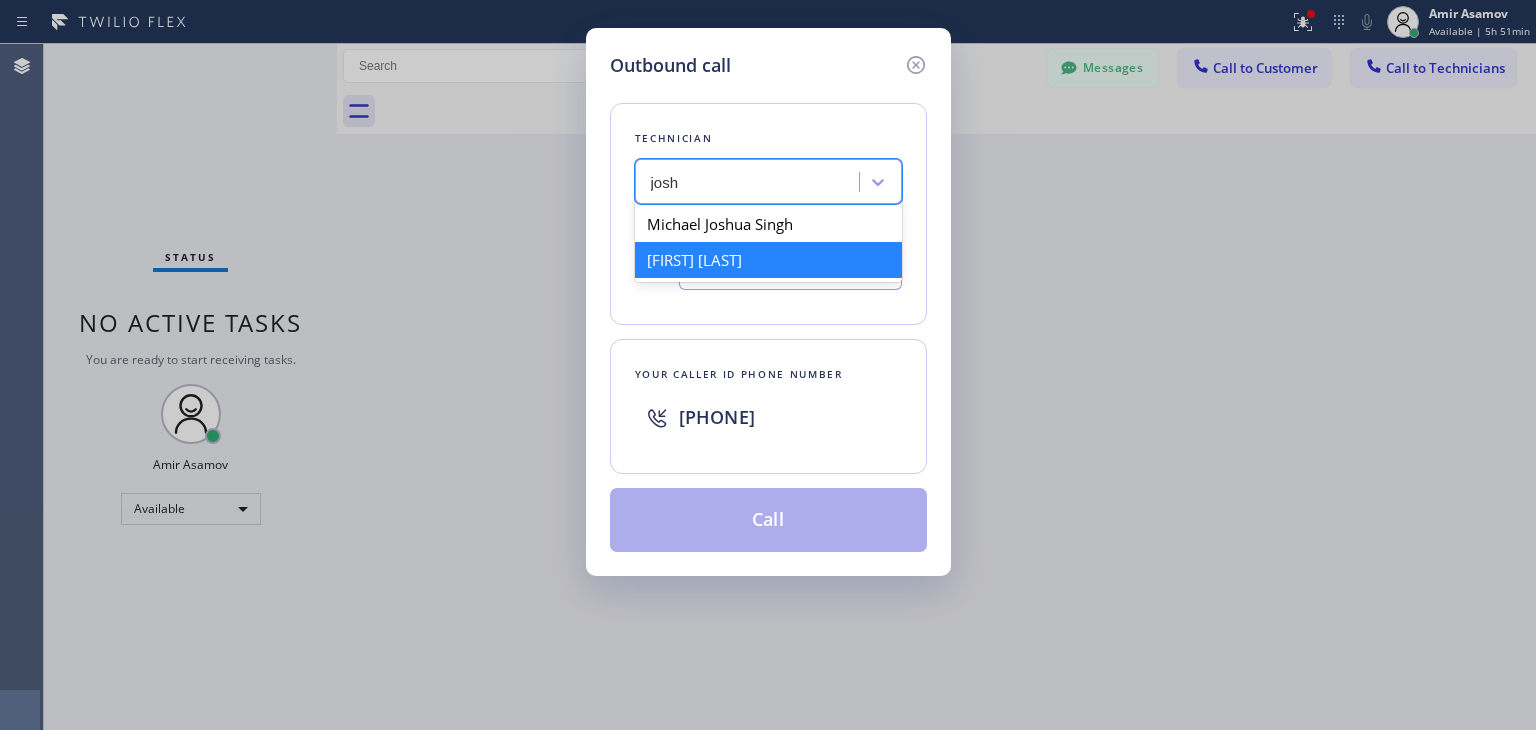 click on "[FIRST] [LAST]" at bounding box center (768, 260) 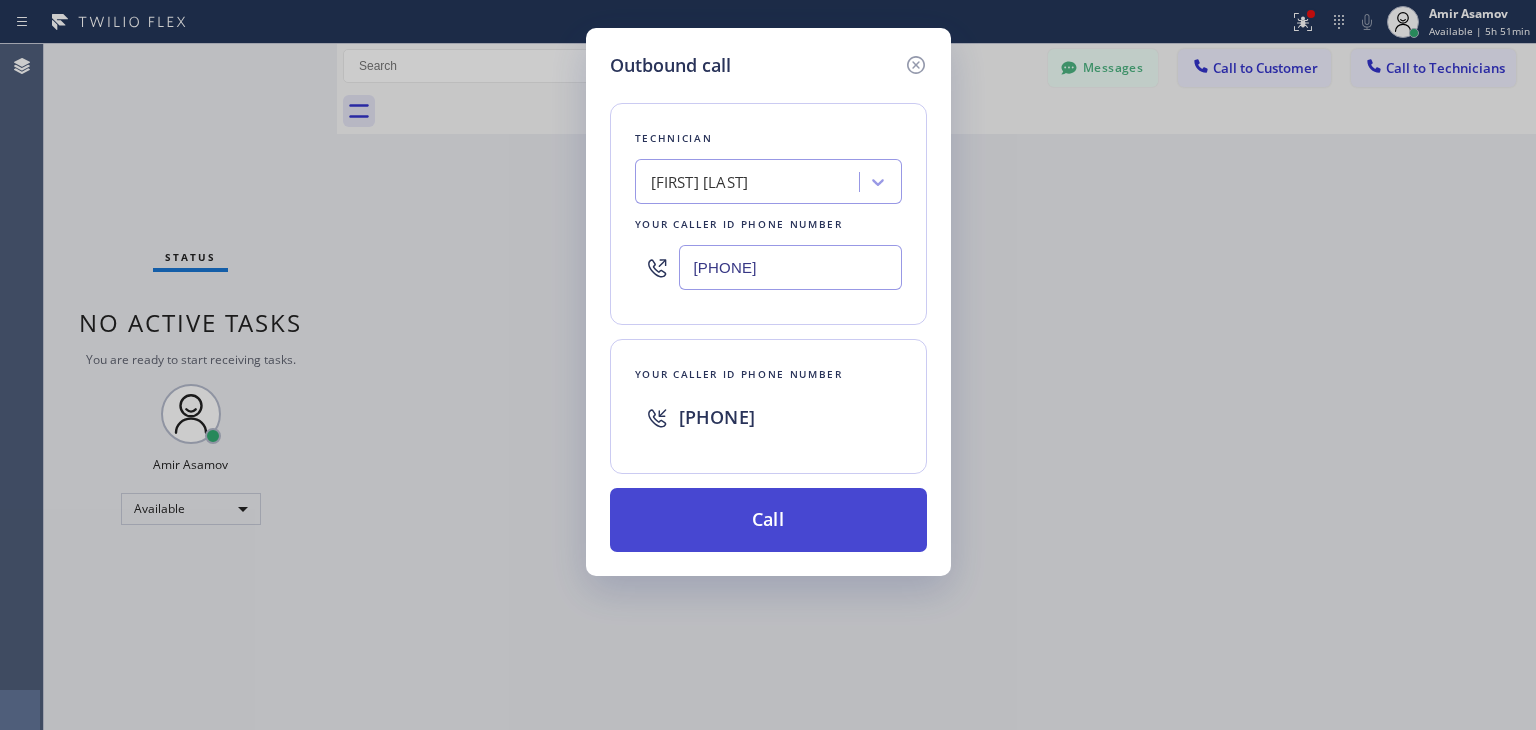 drag, startPoint x: 787, startPoint y: 594, endPoint x: 828, endPoint y: 497, distance: 105.30907 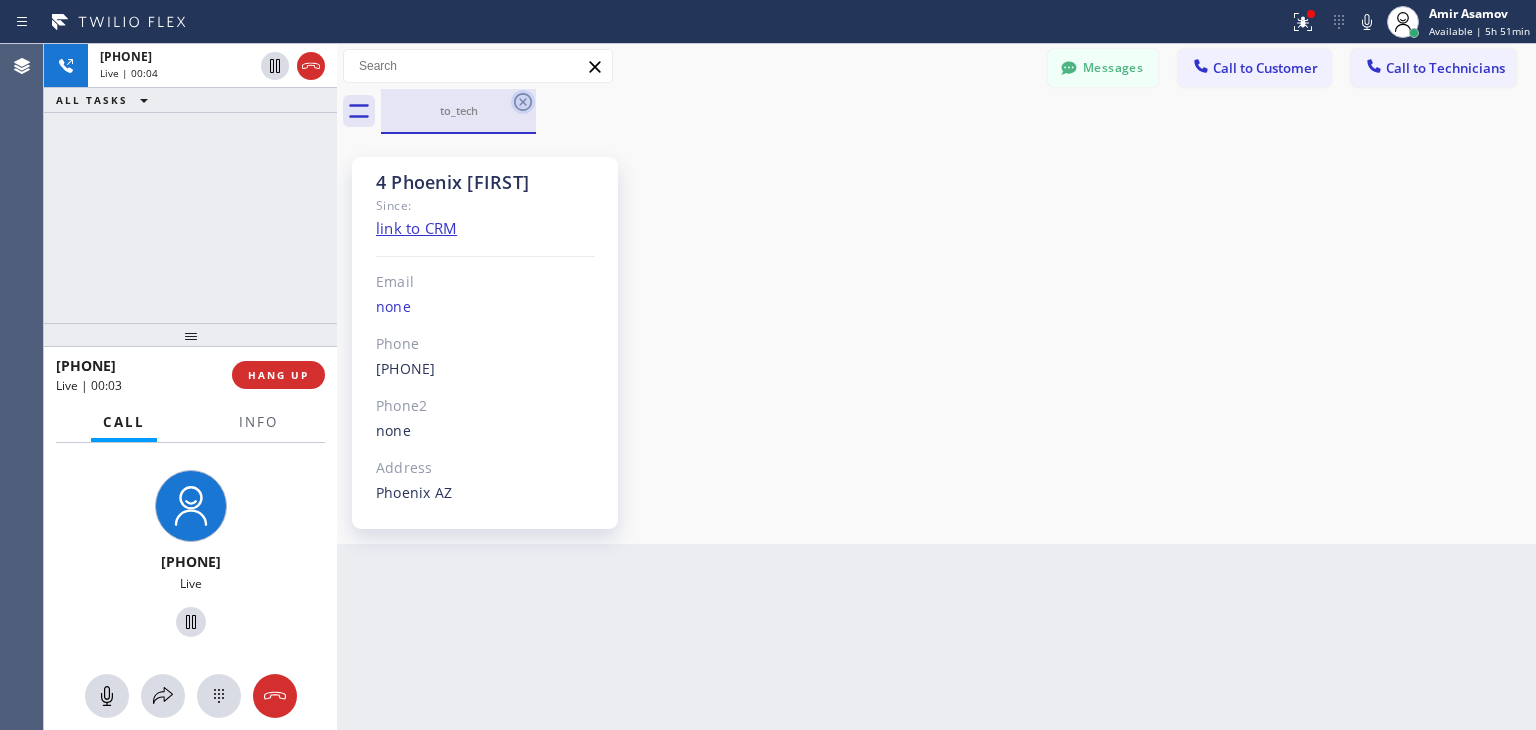 click 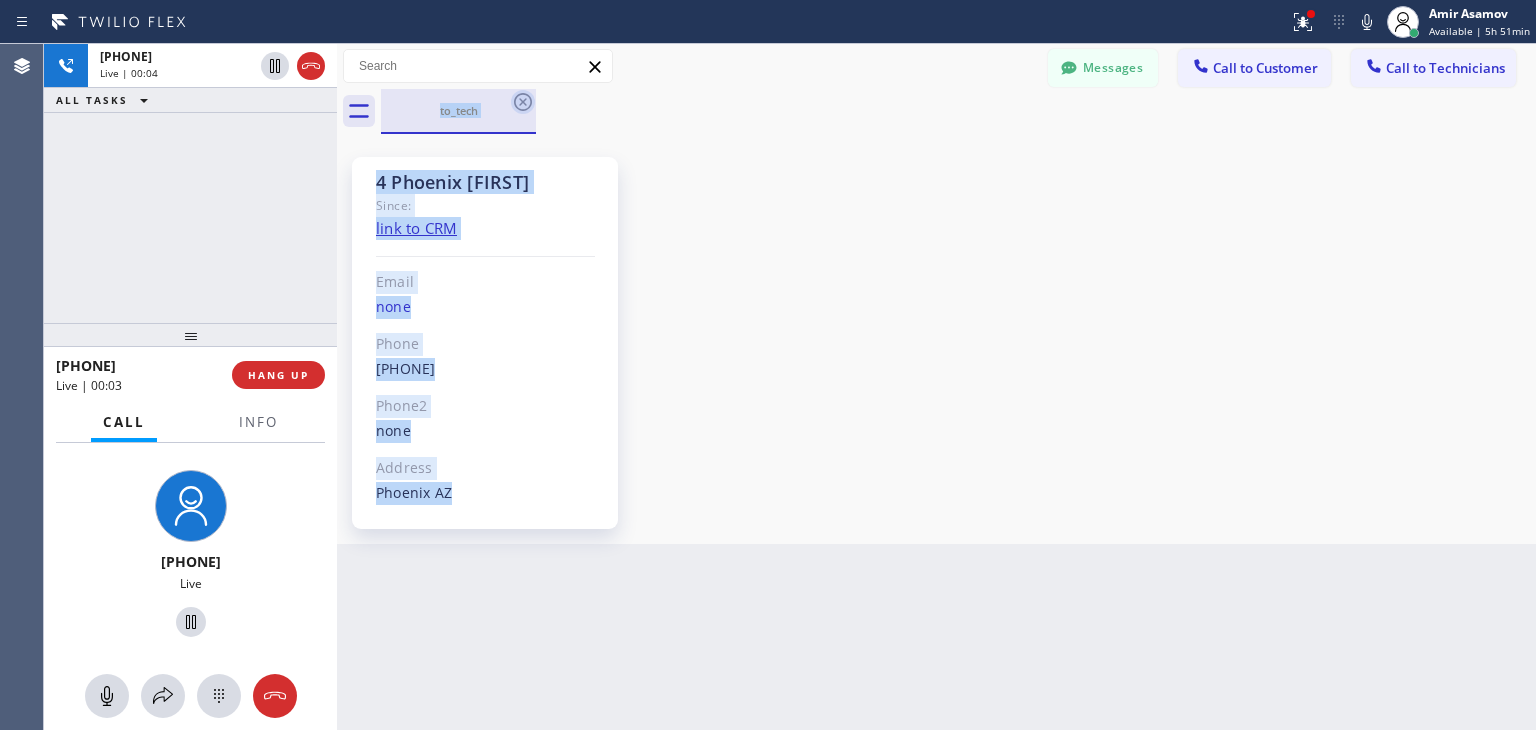 click on "to_tech" at bounding box center [958, 111] 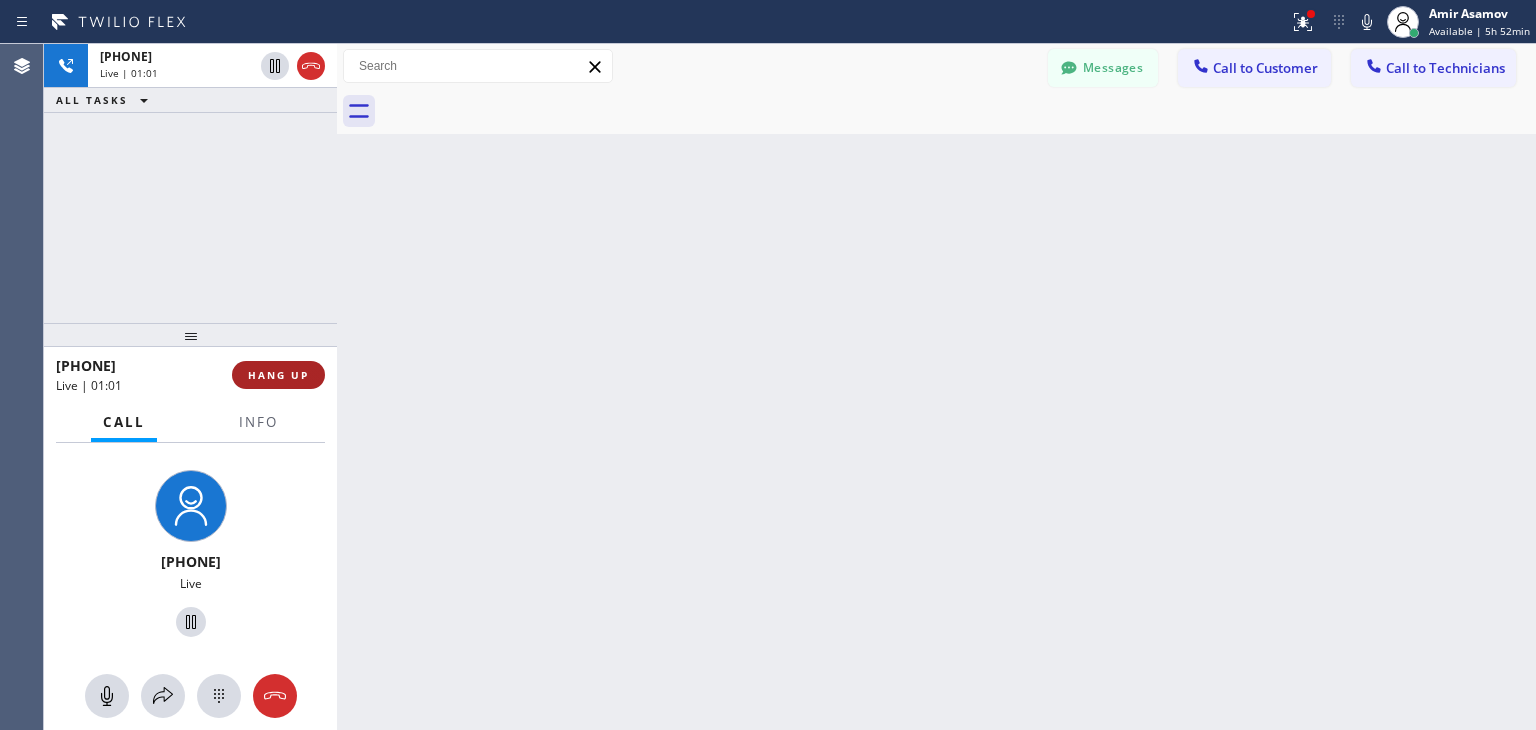 click on "HANG UP" at bounding box center (278, 375) 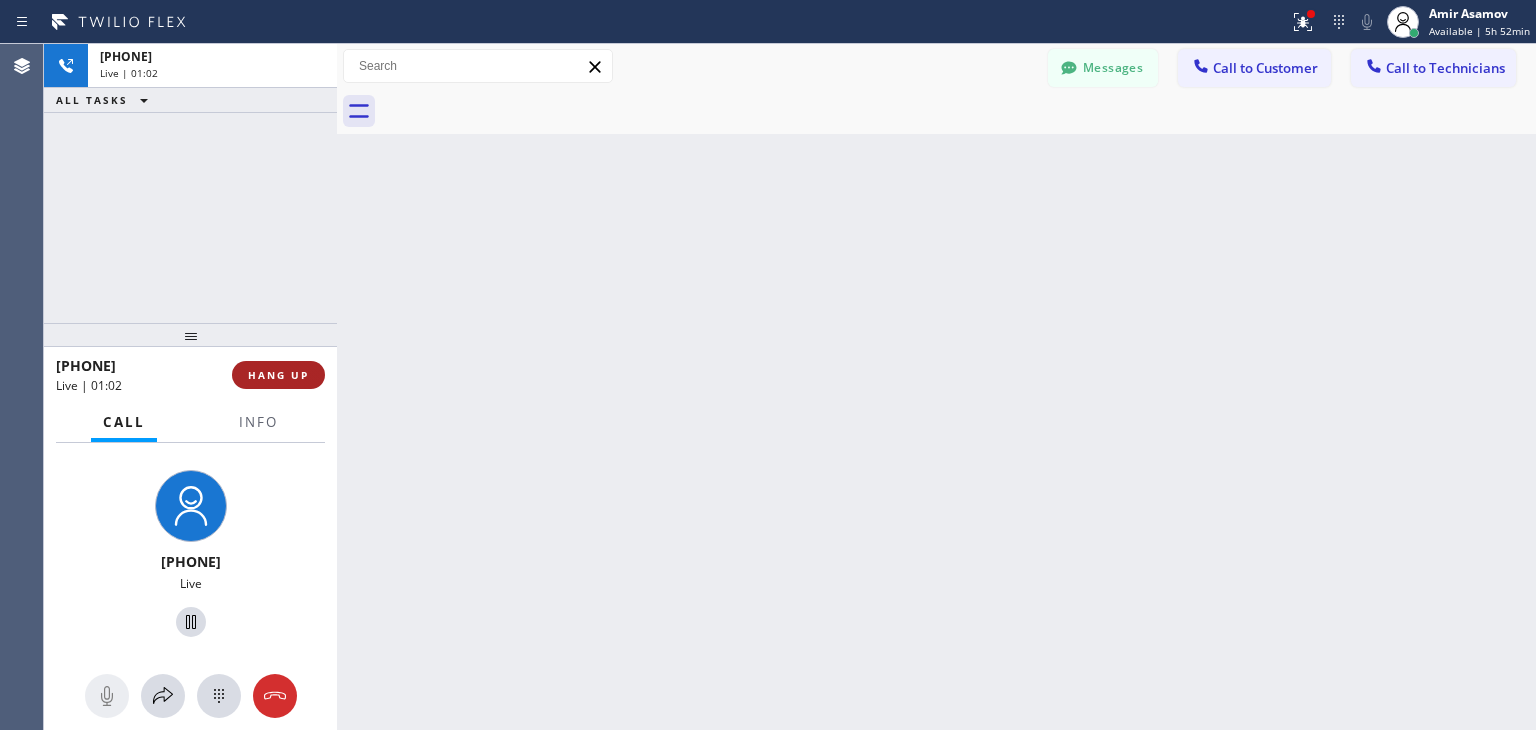 click on "HANG UP" at bounding box center [278, 375] 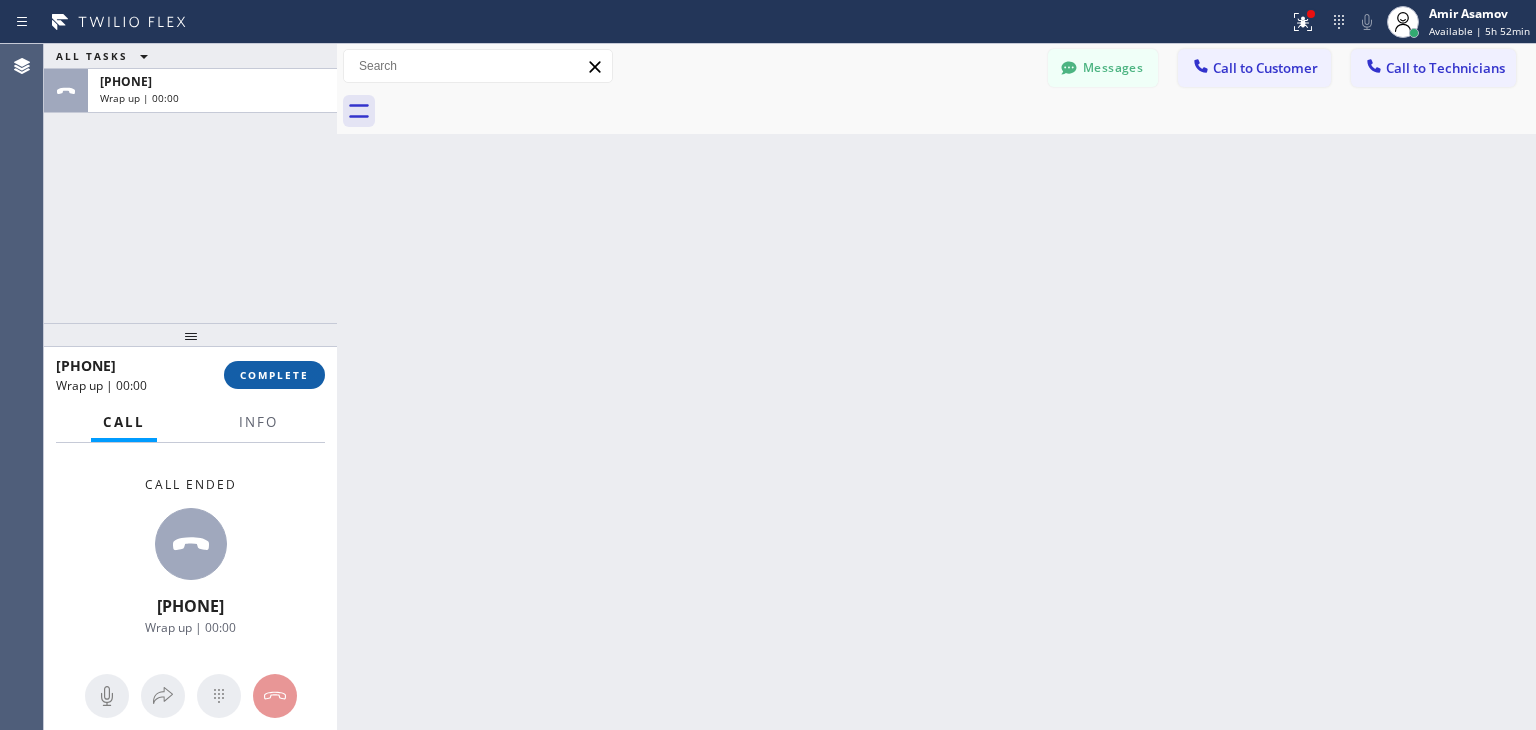 click on "COMPLETE" at bounding box center [274, 375] 